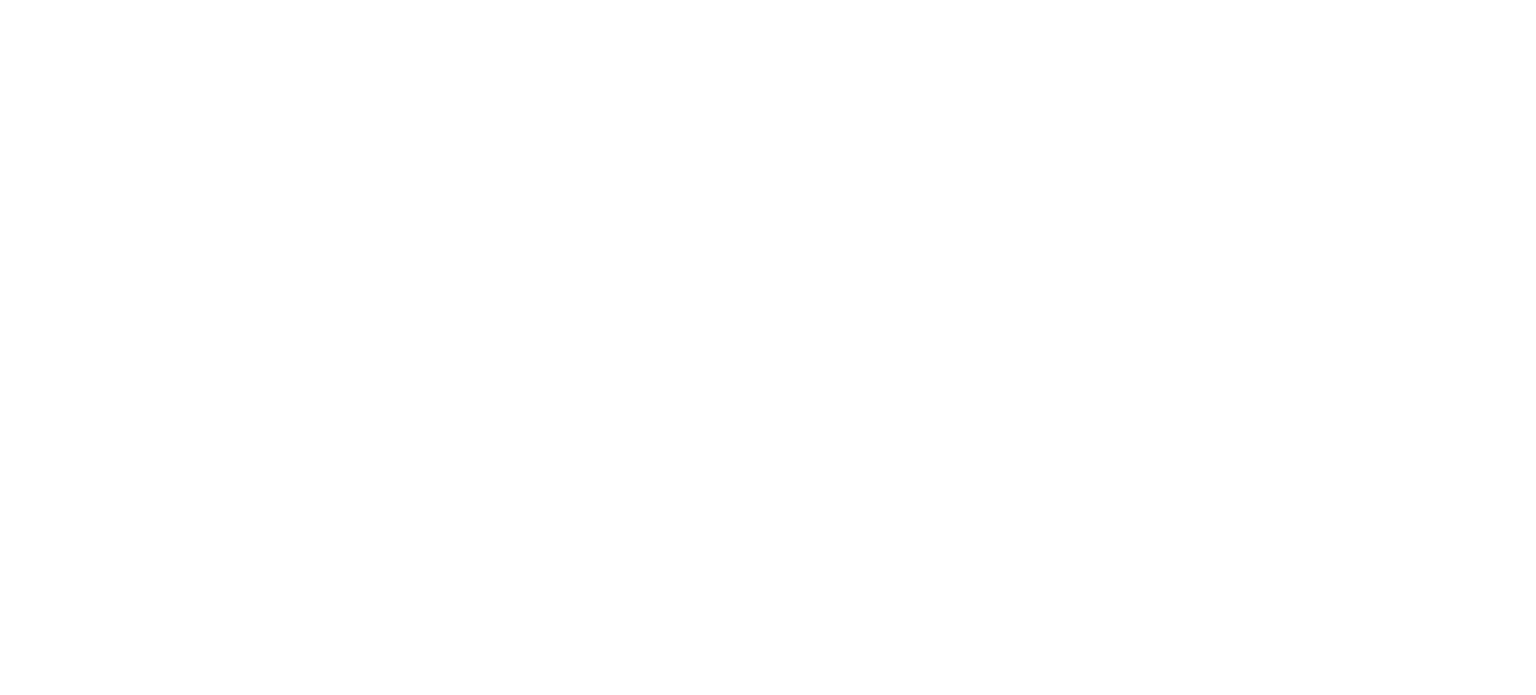 scroll, scrollTop: 0, scrollLeft: 0, axis: both 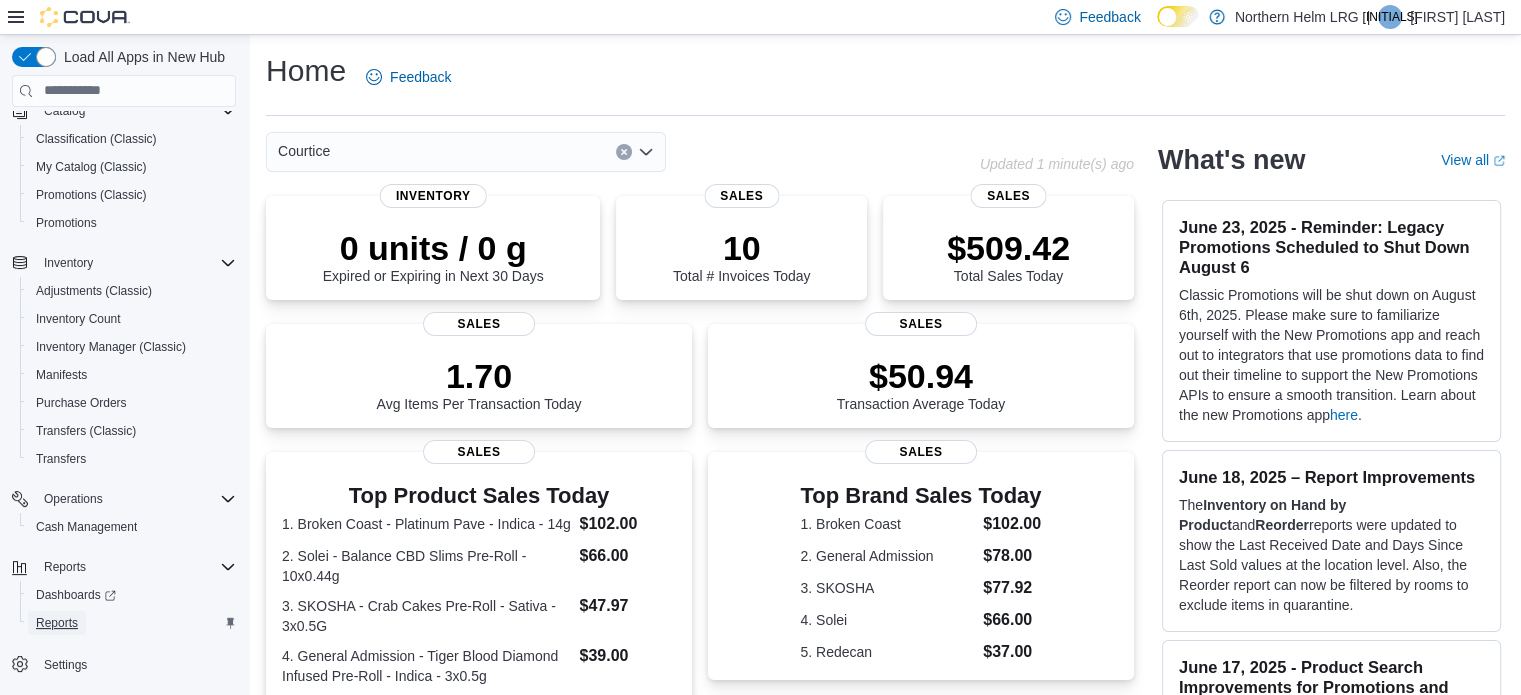 click on "Reports" at bounding box center (57, 623) 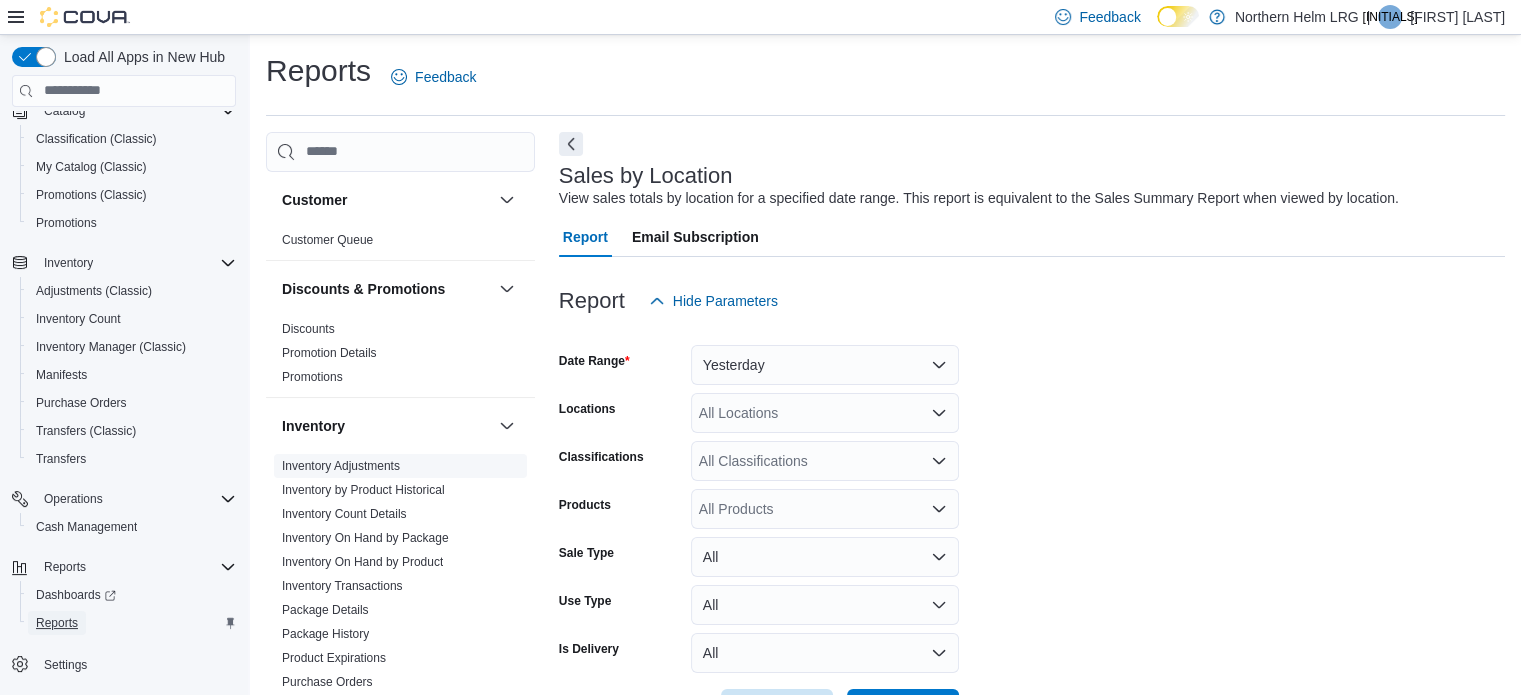 scroll, scrollTop: 46, scrollLeft: 0, axis: vertical 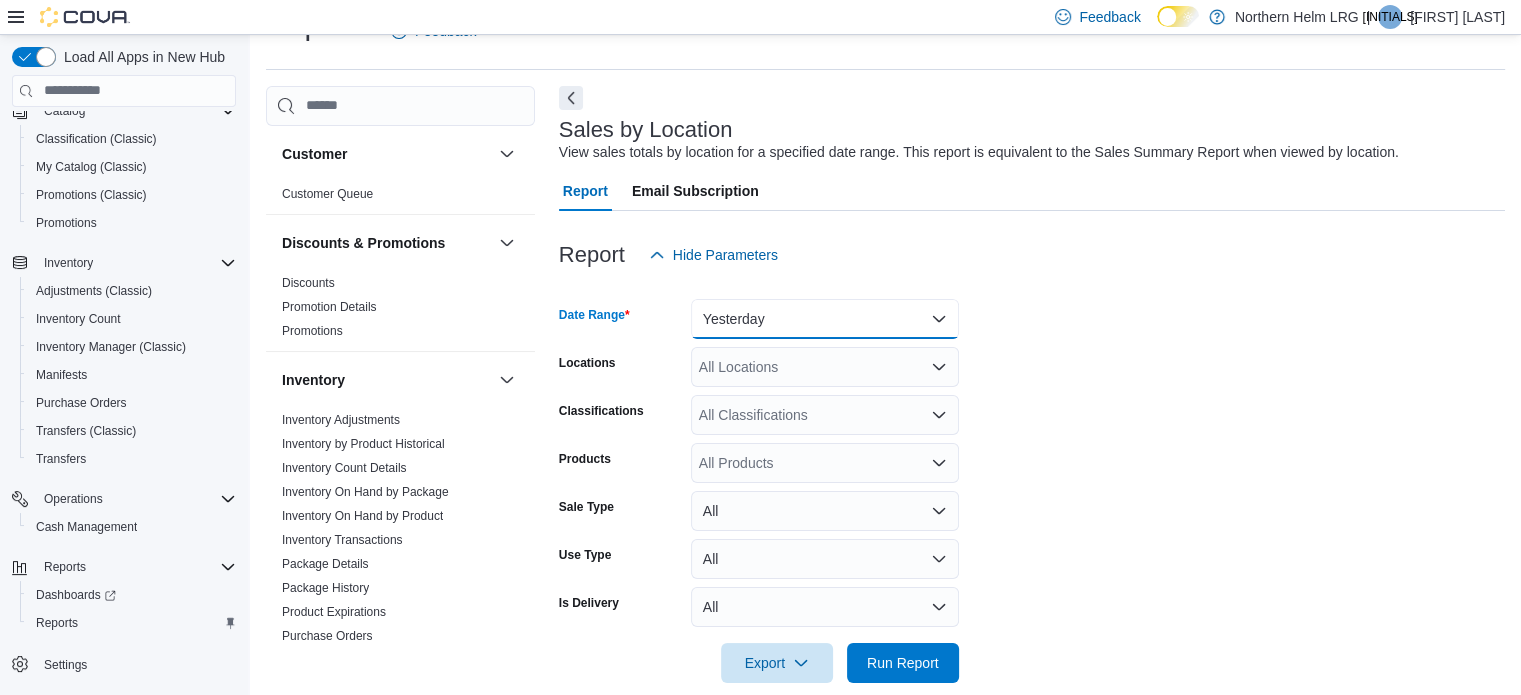 click on "Yesterday" at bounding box center (825, 319) 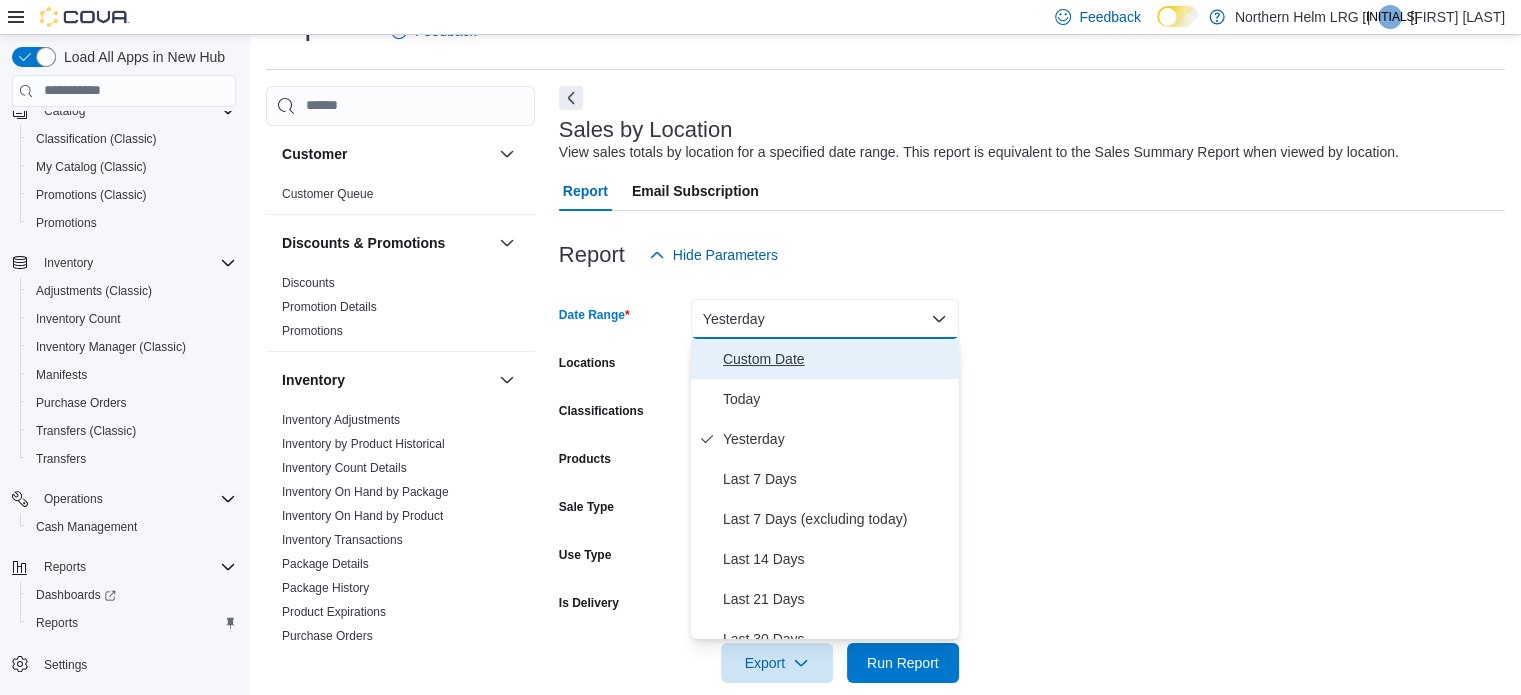 click on "Custom Date" at bounding box center [837, 359] 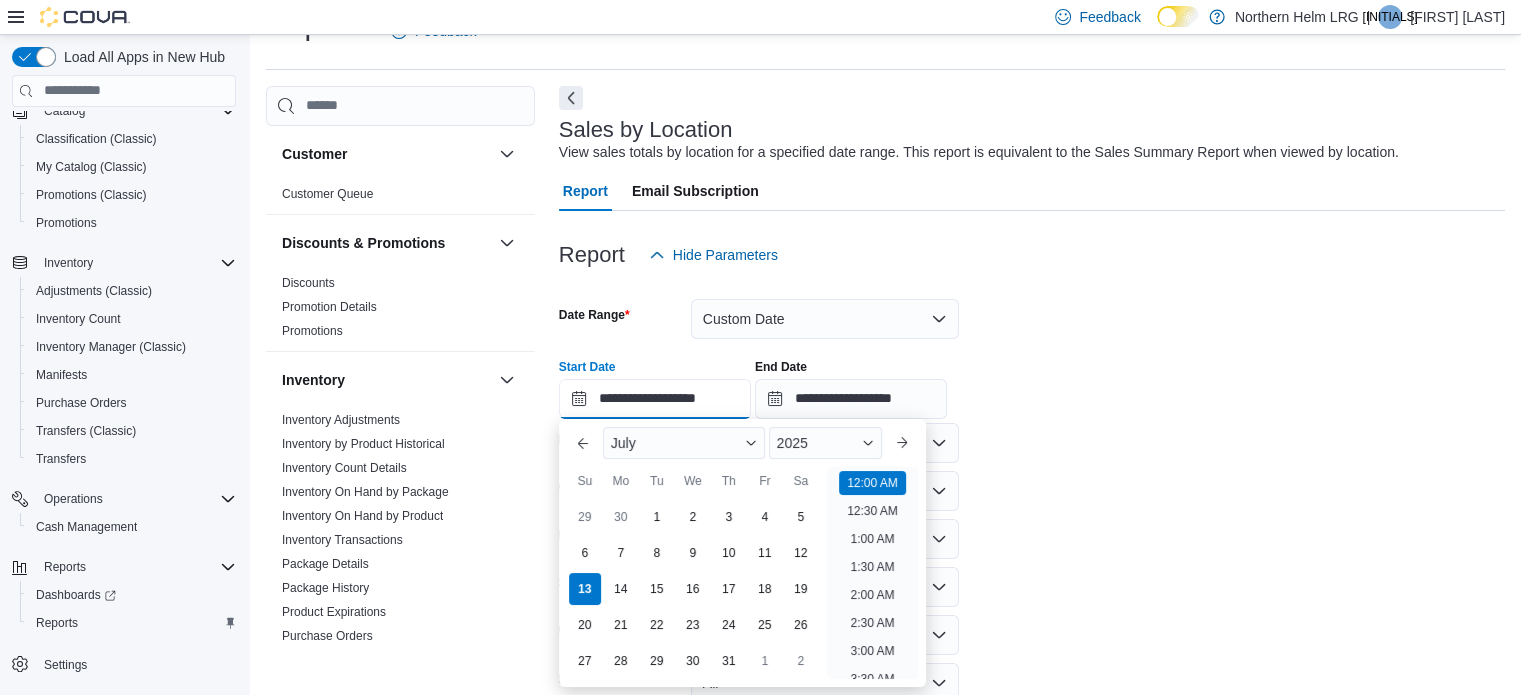 click on "**********" at bounding box center [655, 399] 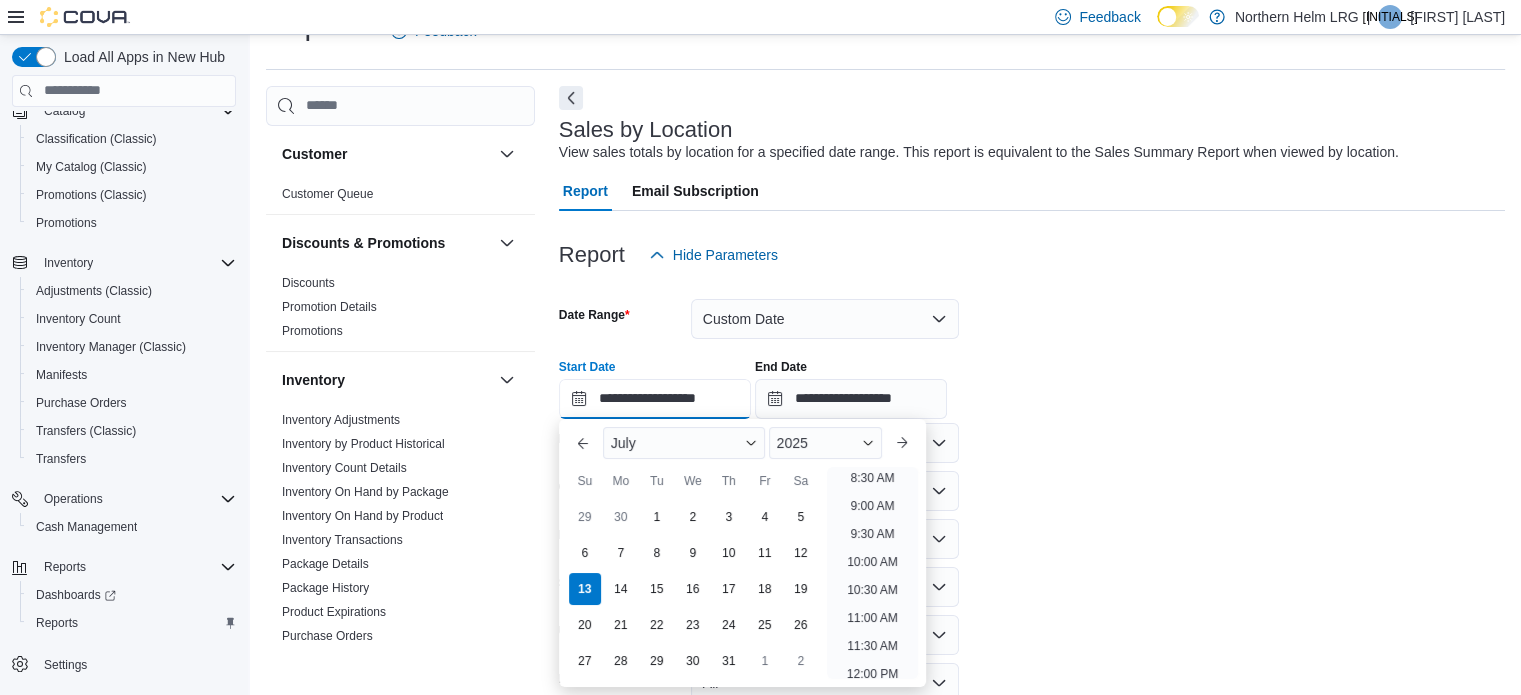scroll, scrollTop: 502, scrollLeft: 0, axis: vertical 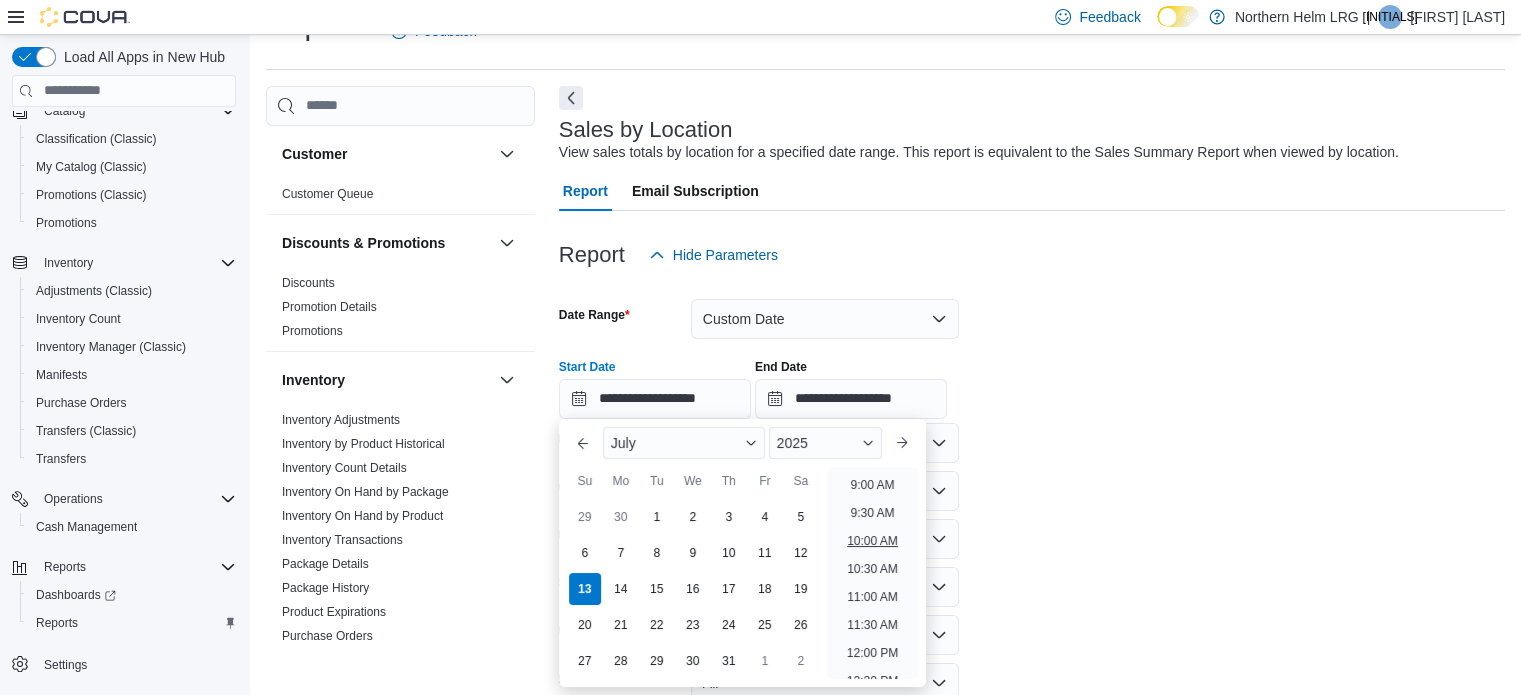 click on "10:00 AM" at bounding box center [872, 541] 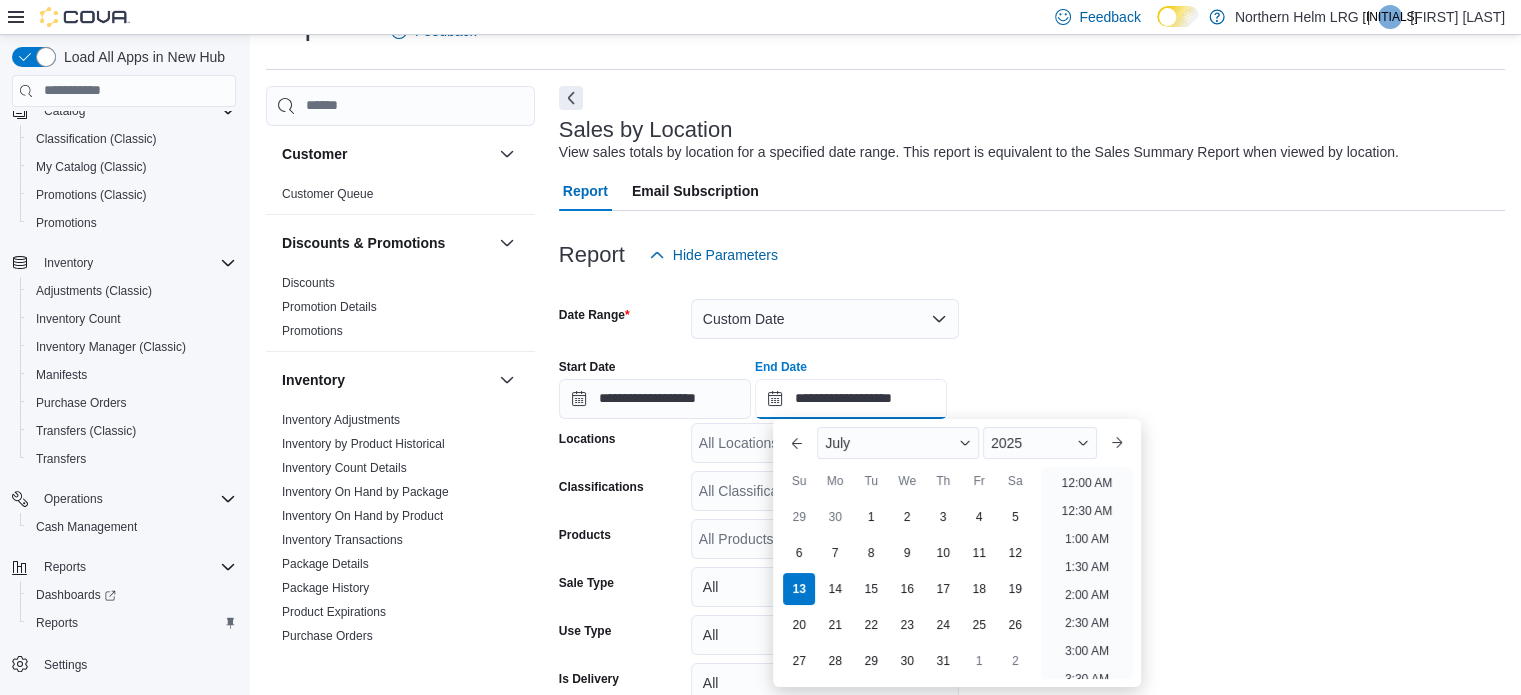 click on "**********" at bounding box center [851, 399] 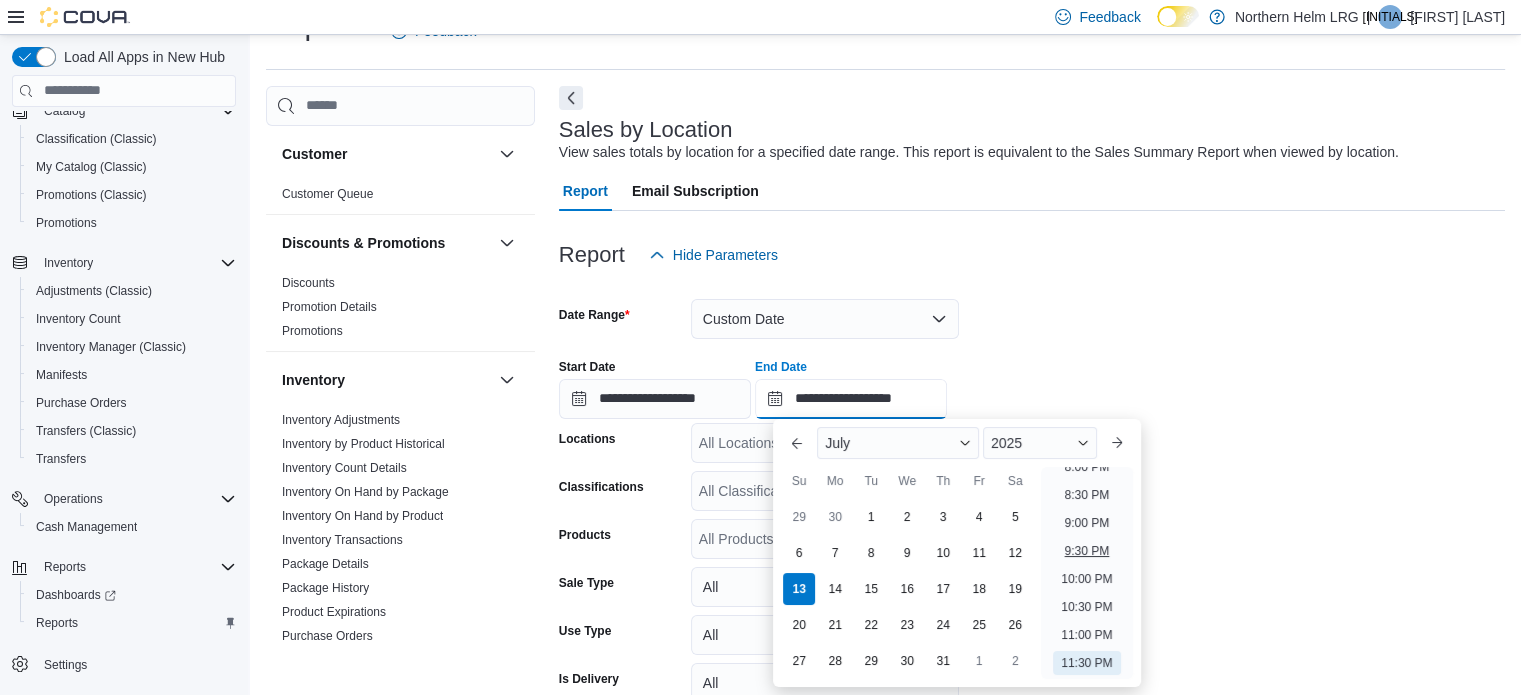 scroll, scrollTop: 149, scrollLeft: 0, axis: vertical 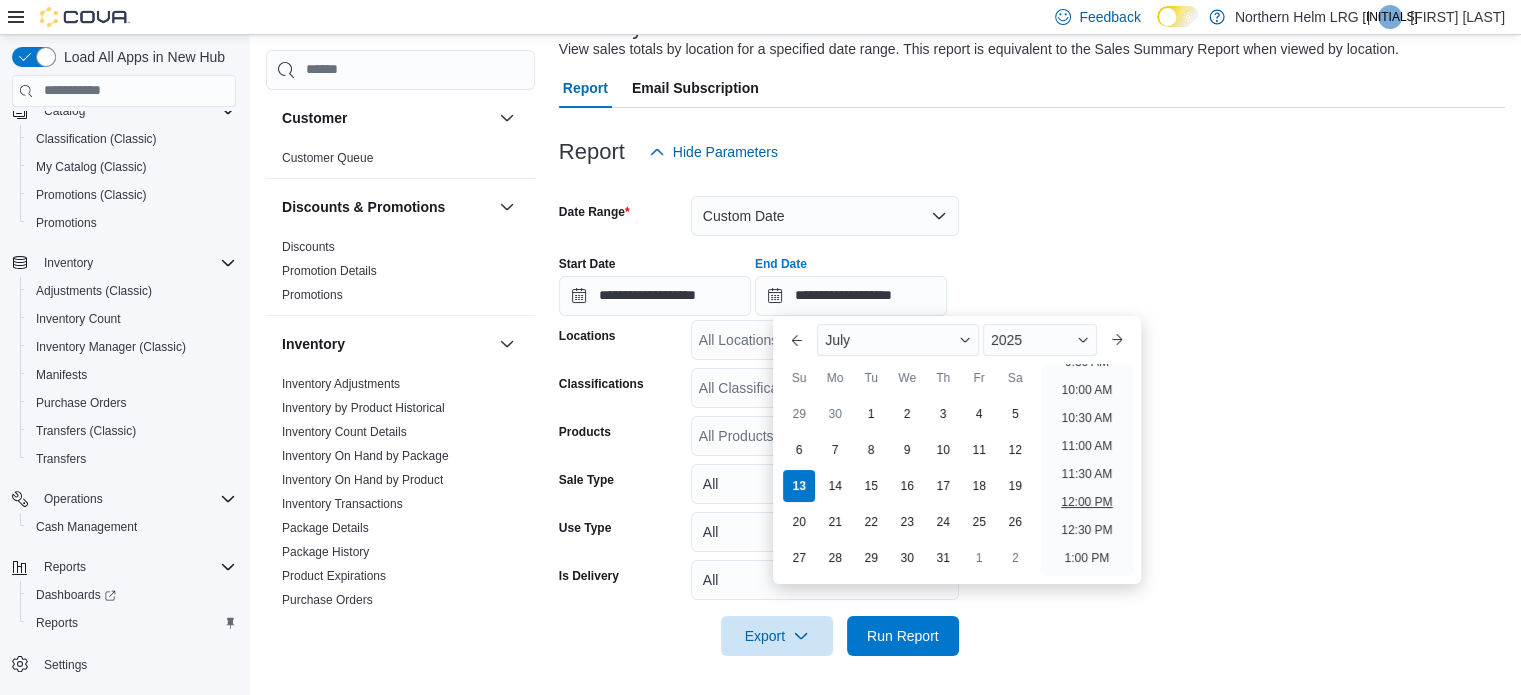 click on "12:00 PM" at bounding box center [1086, 502] 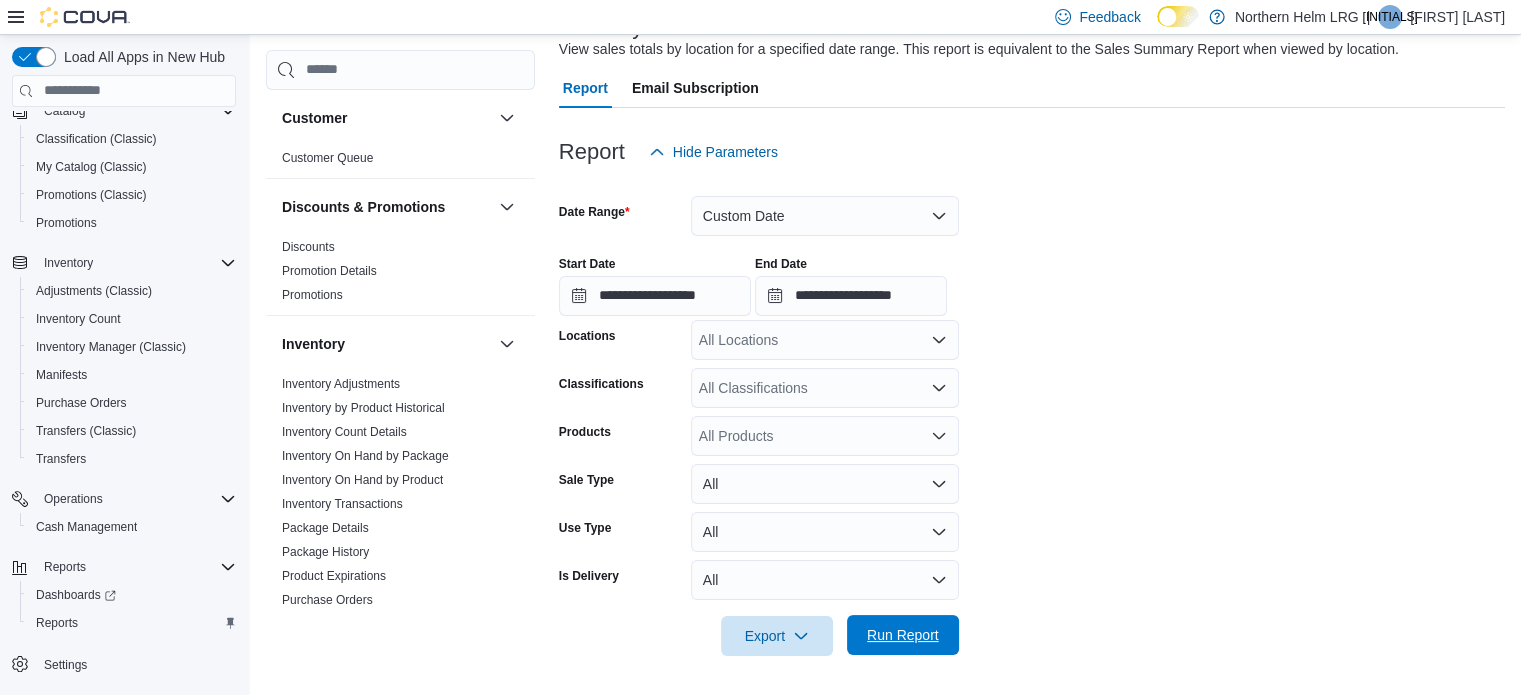 click on "Run Report" at bounding box center [903, 635] 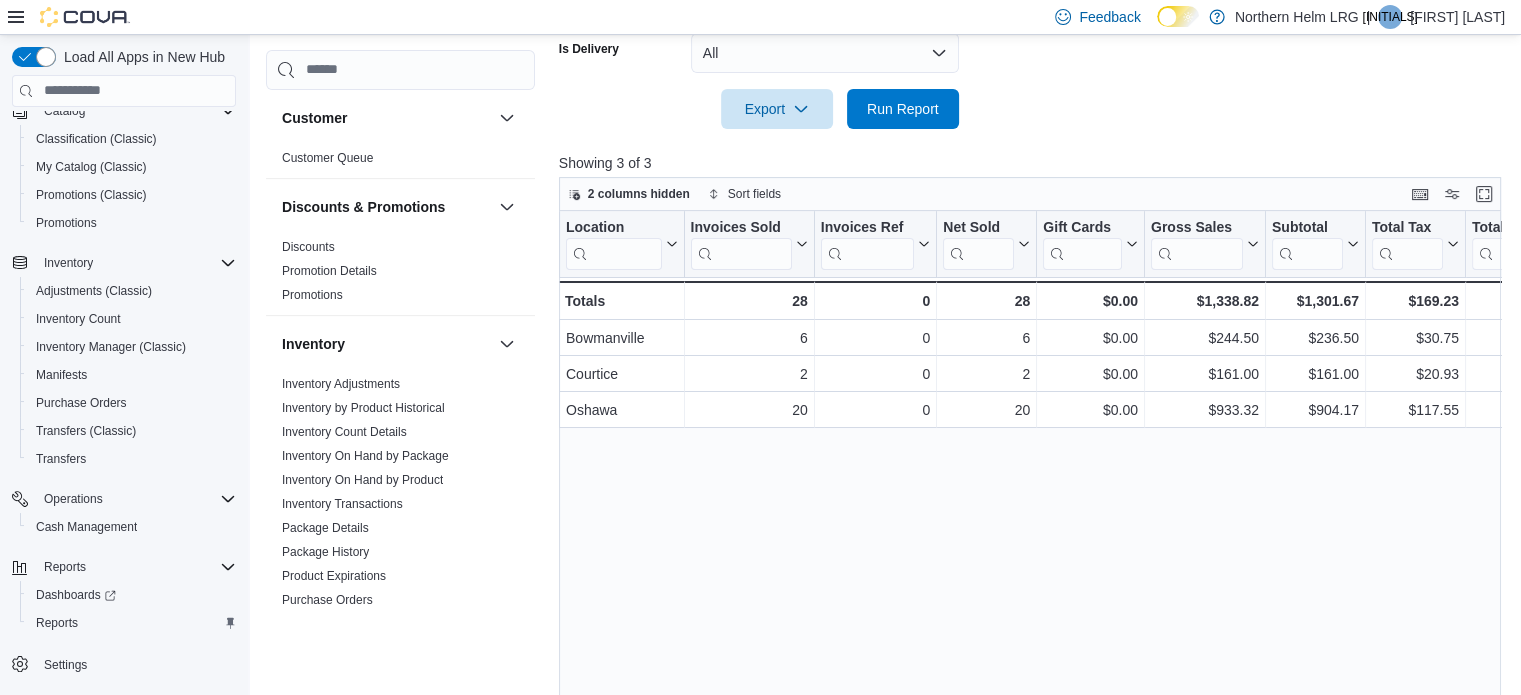 scroll, scrollTop: 632, scrollLeft: 0, axis: vertical 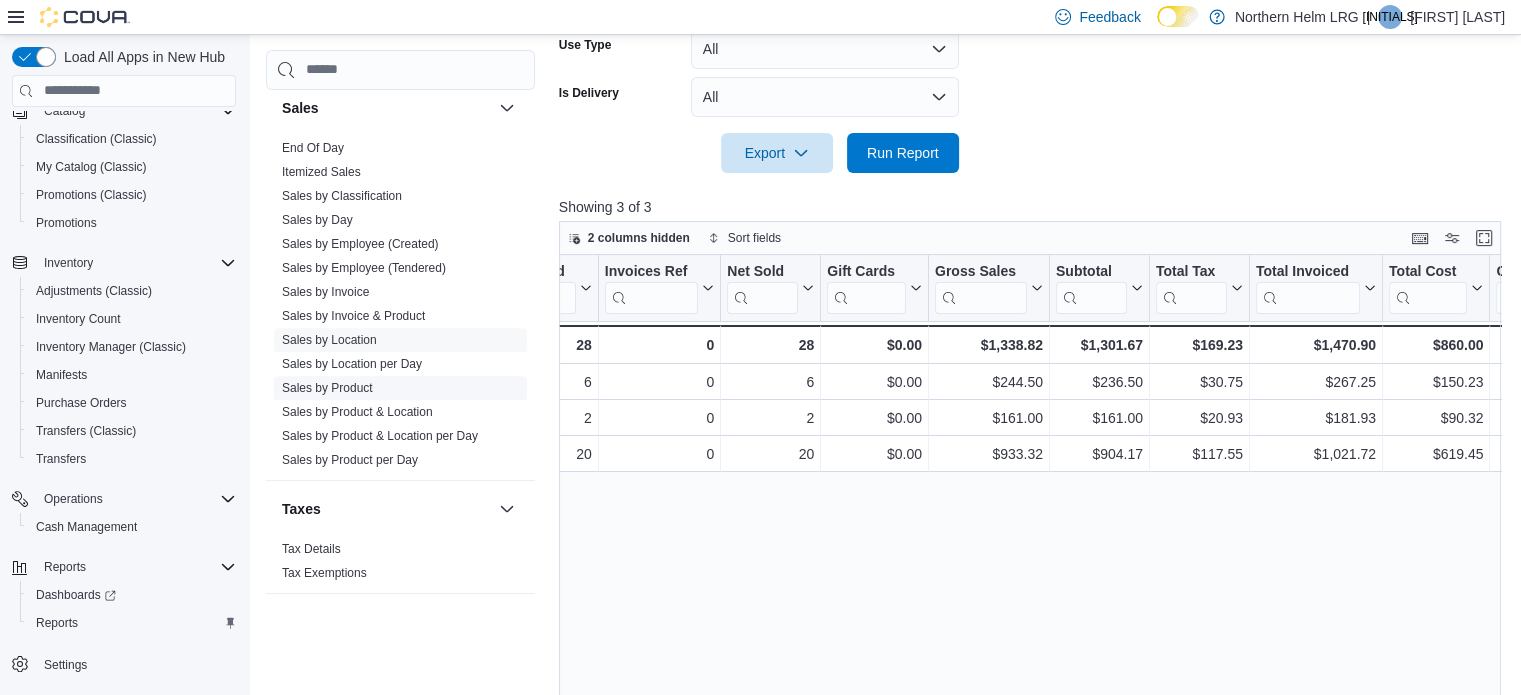 click on "Sales by Product" at bounding box center (327, 388) 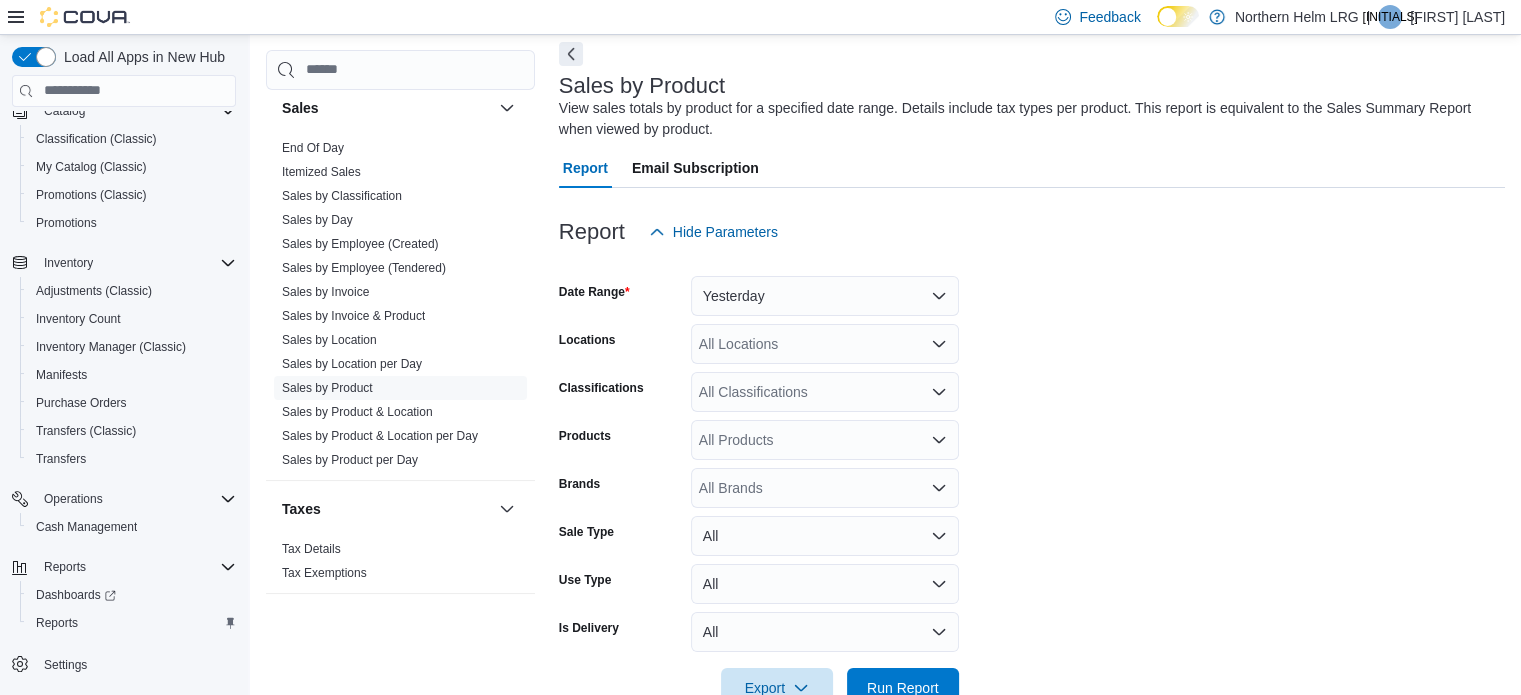 scroll, scrollTop: 67, scrollLeft: 0, axis: vertical 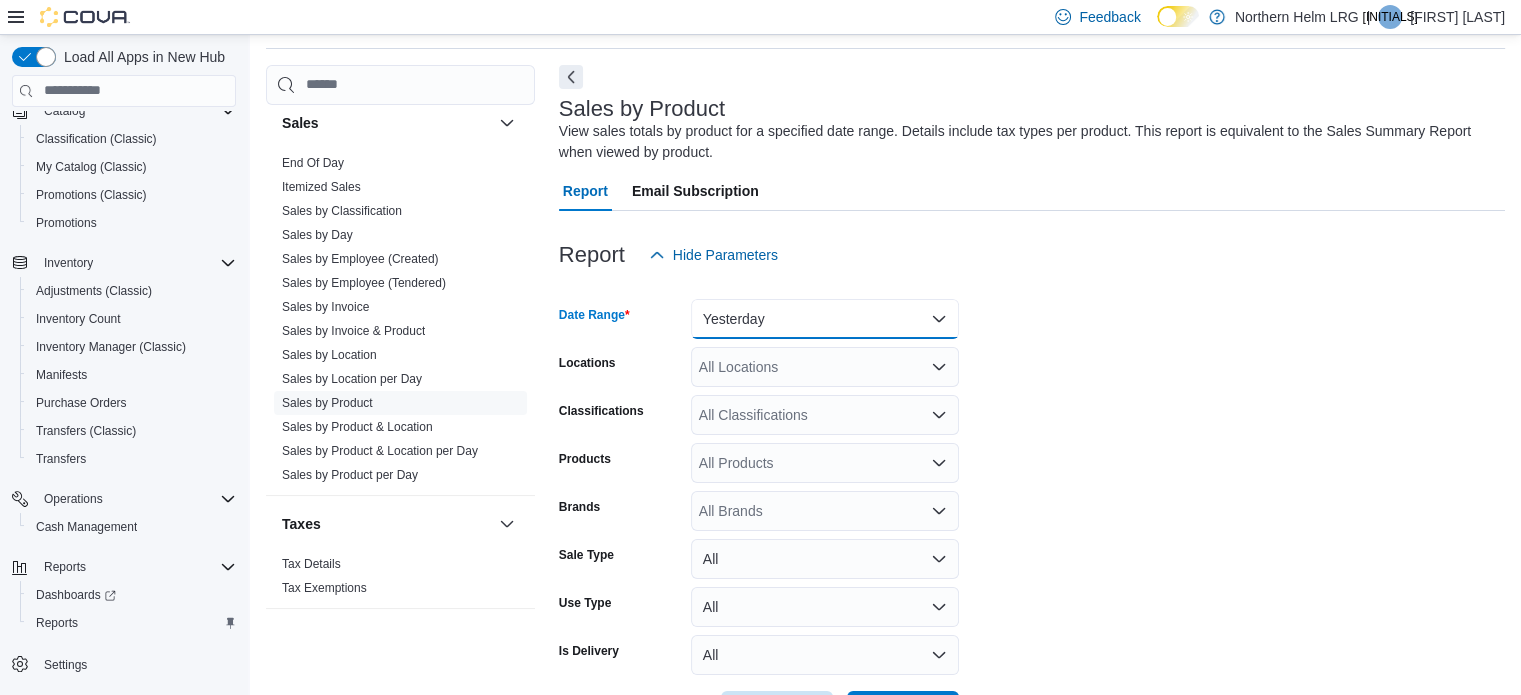 click on "Yesterday" at bounding box center (825, 319) 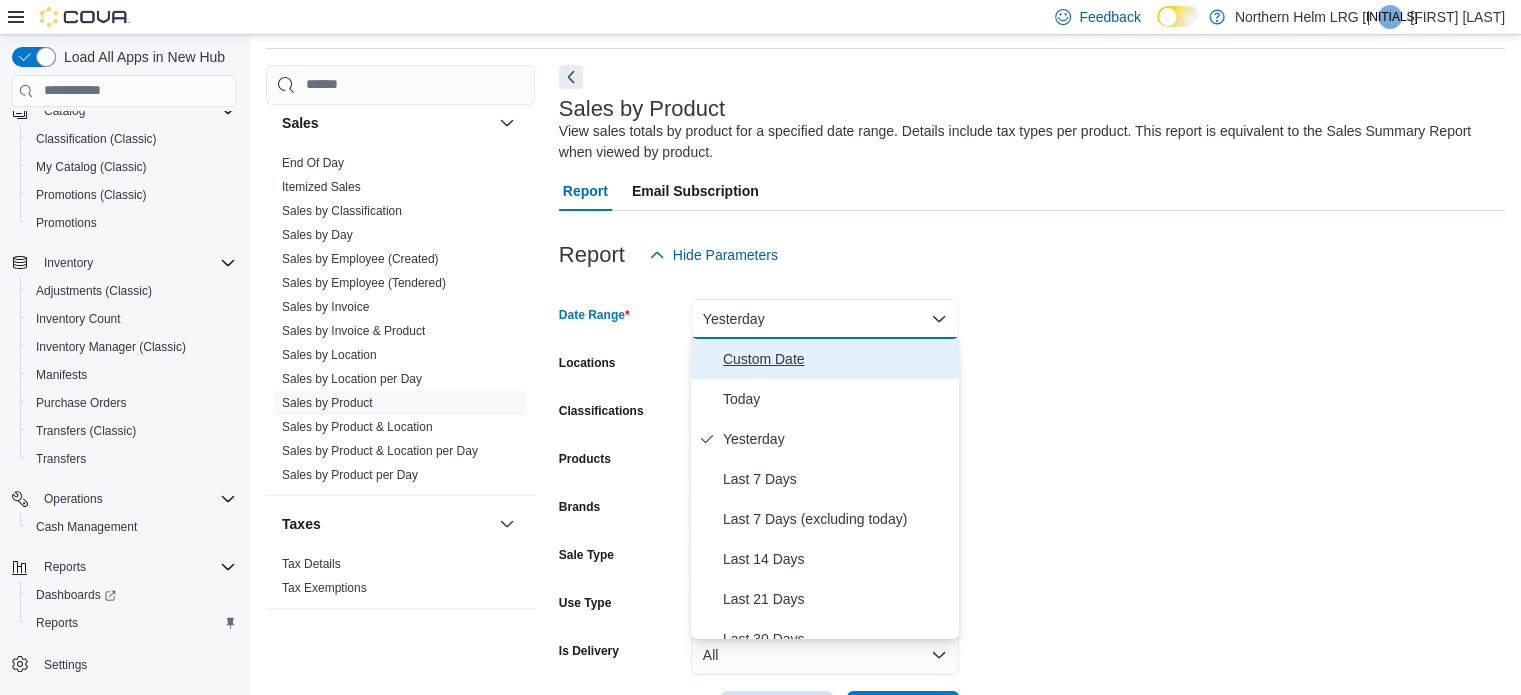 click on "Custom Date" at bounding box center (837, 359) 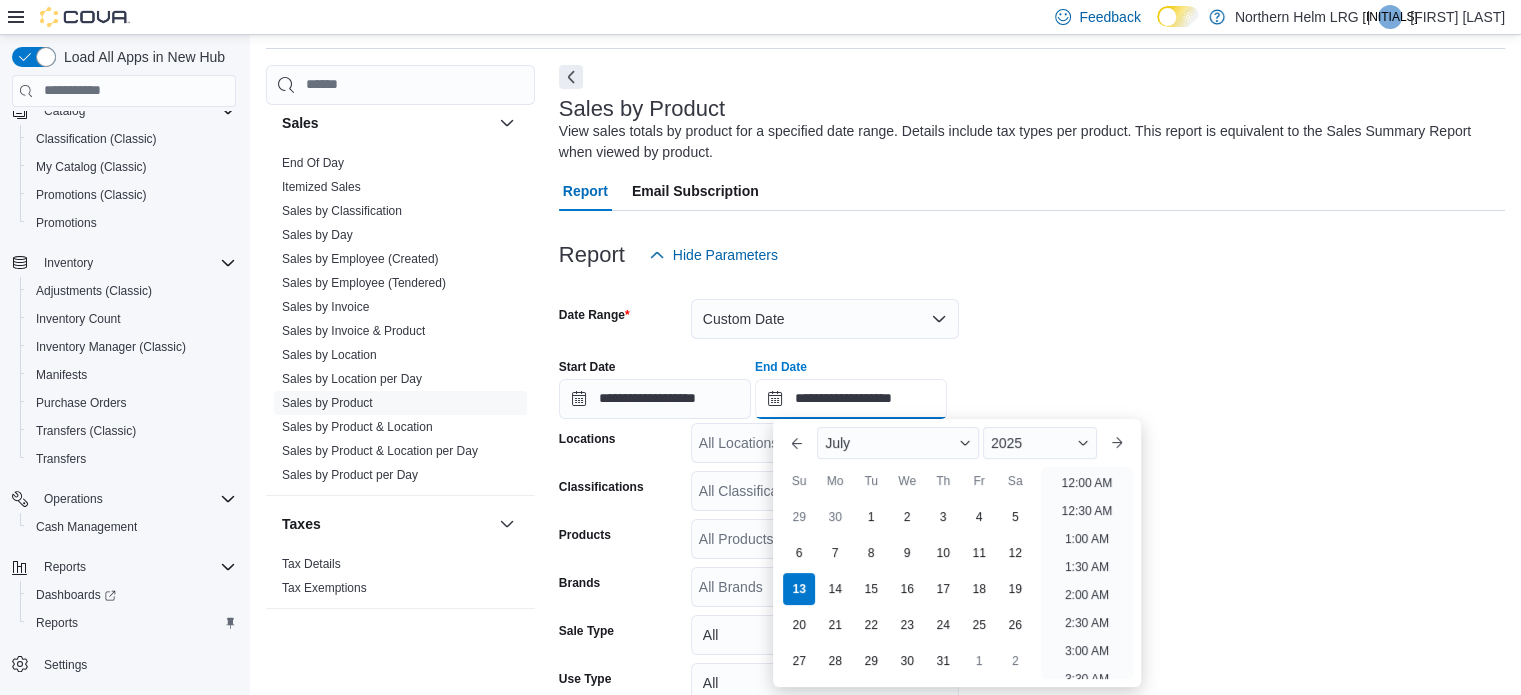 click on "**********" at bounding box center (851, 399) 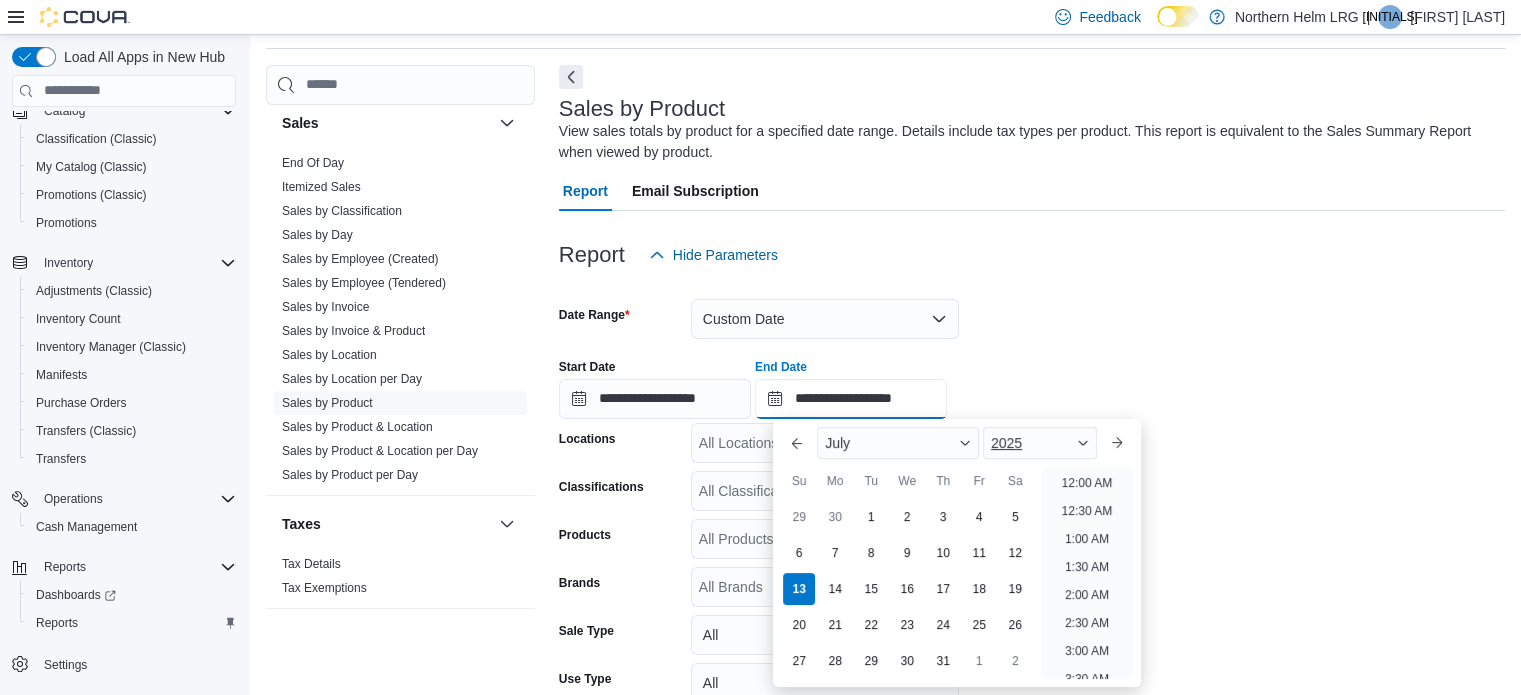 scroll, scrollTop: 1136, scrollLeft: 0, axis: vertical 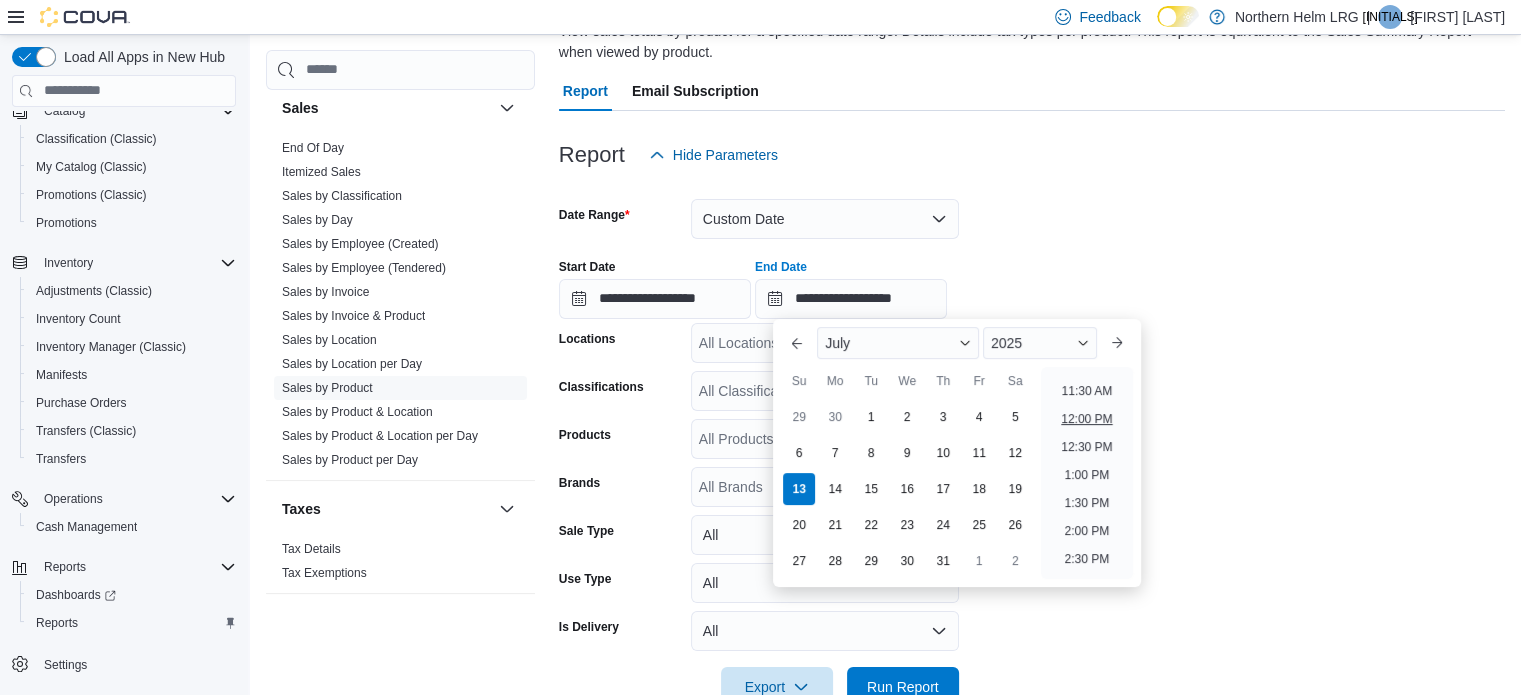 click on "12:00 PM" at bounding box center (1086, 419) 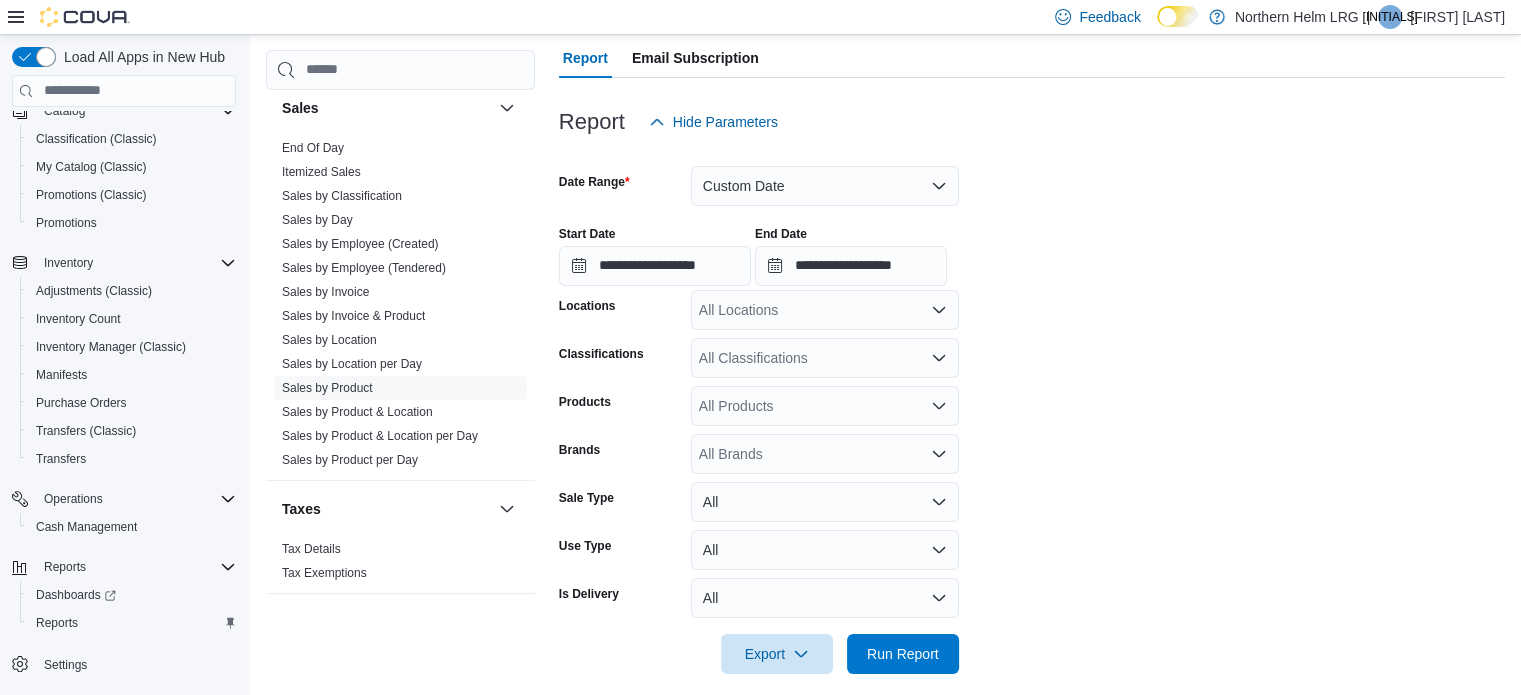 scroll, scrollTop: 218, scrollLeft: 0, axis: vertical 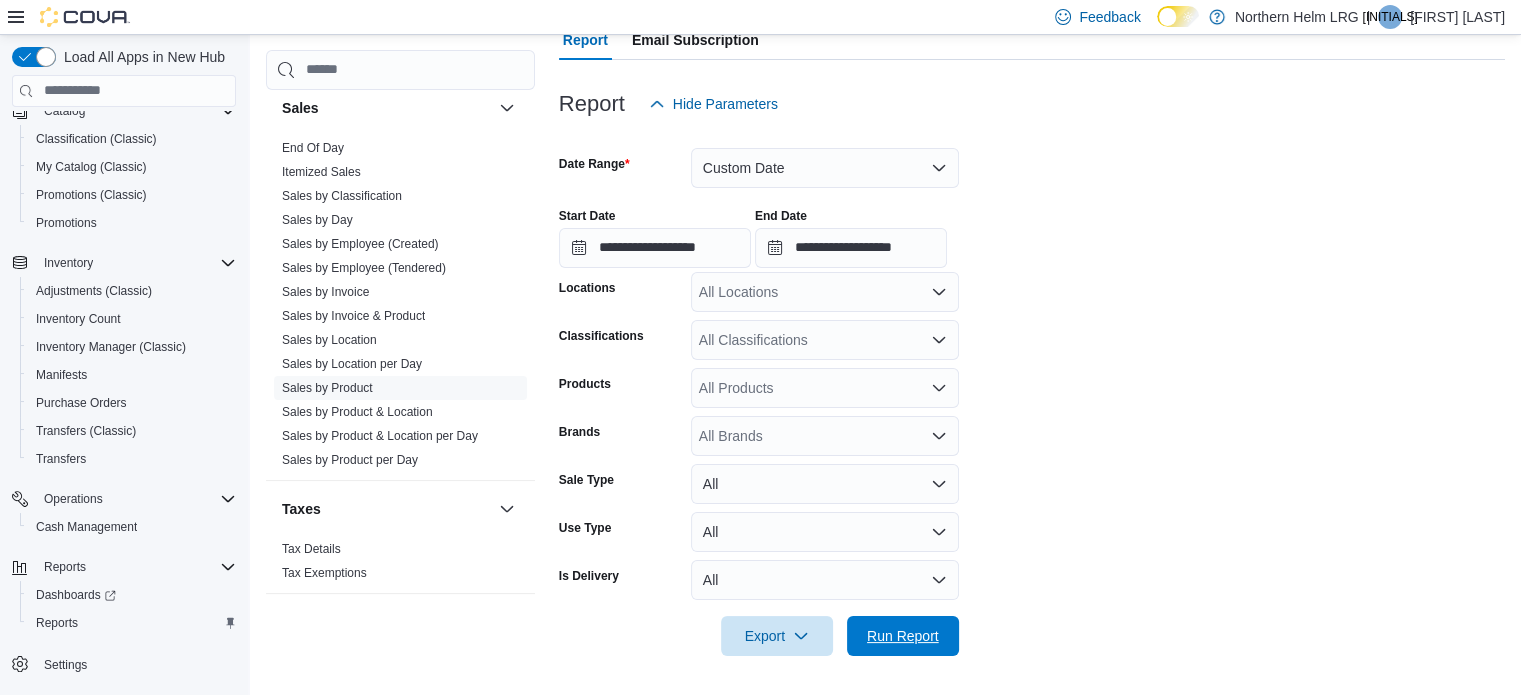 drag, startPoint x: 895, startPoint y: 628, endPoint x: 1021, endPoint y: 488, distance: 188.35074 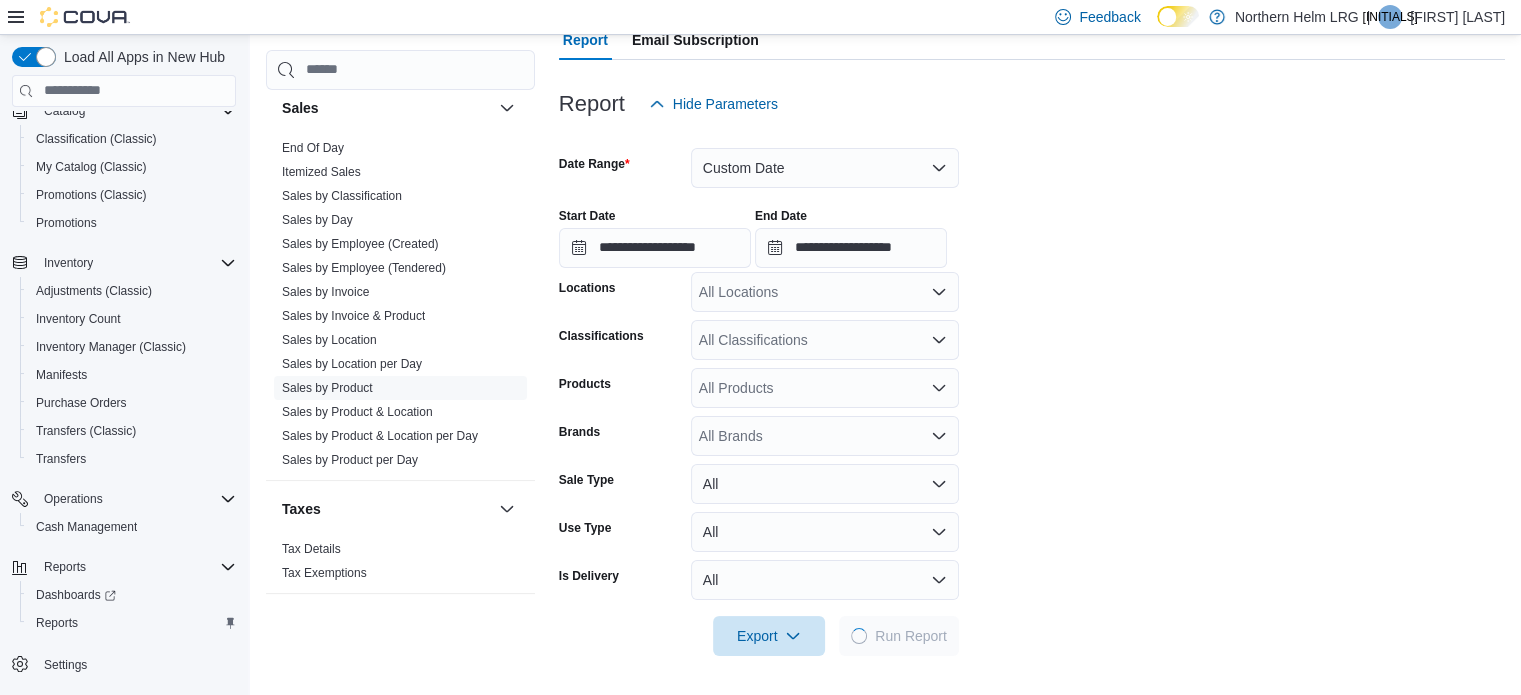 scroll, scrollTop: 318, scrollLeft: 0, axis: vertical 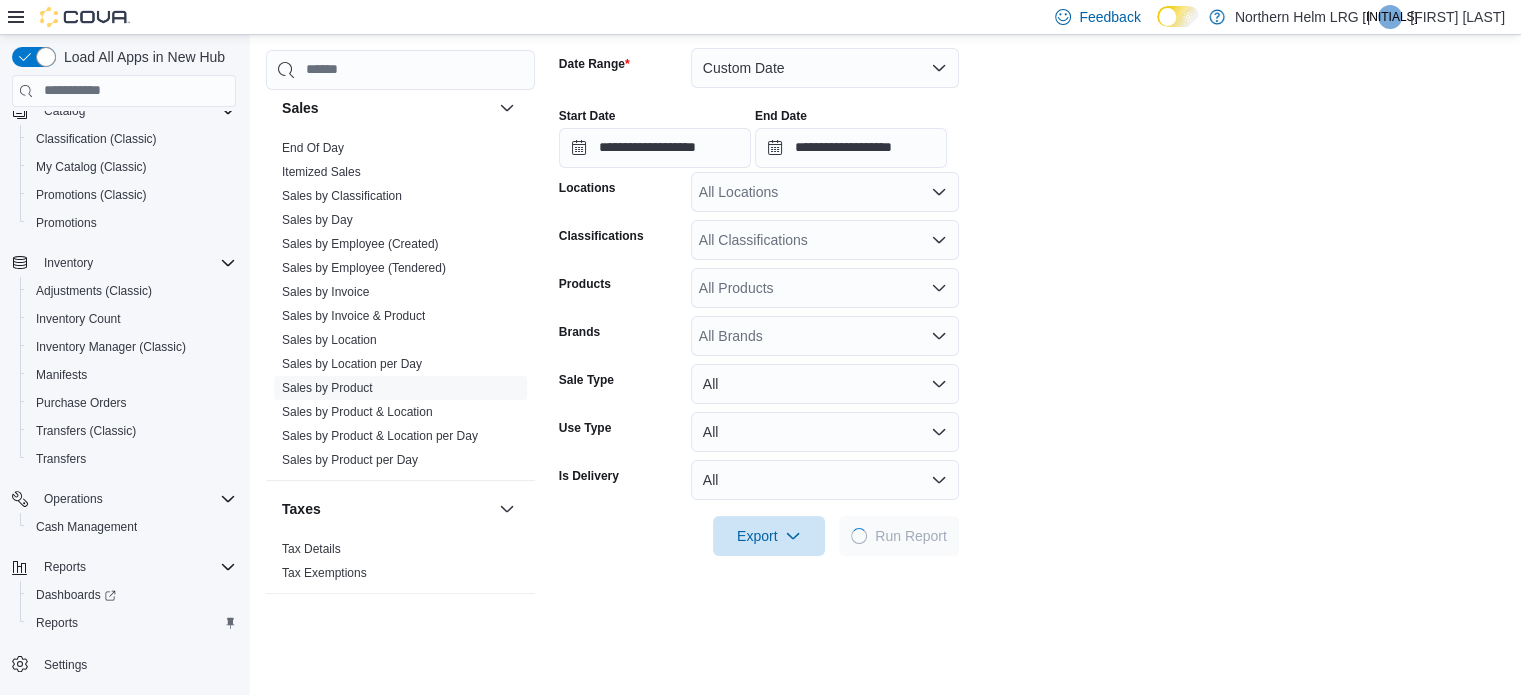 drag, startPoint x: 943, startPoint y: 195, endPoint x: 916, endPoint y: 211, distance: 31.38471 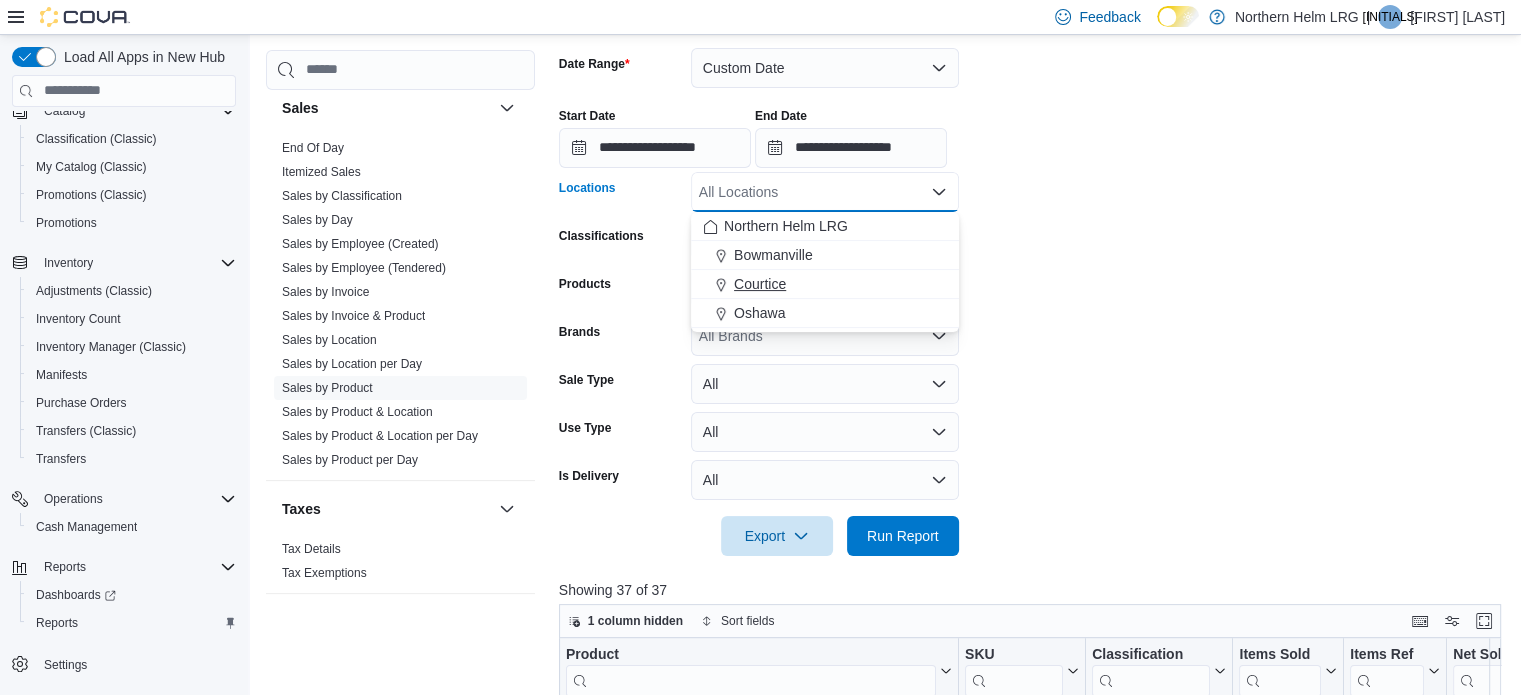 click on "Courtice" at bounding box center [825, 284] 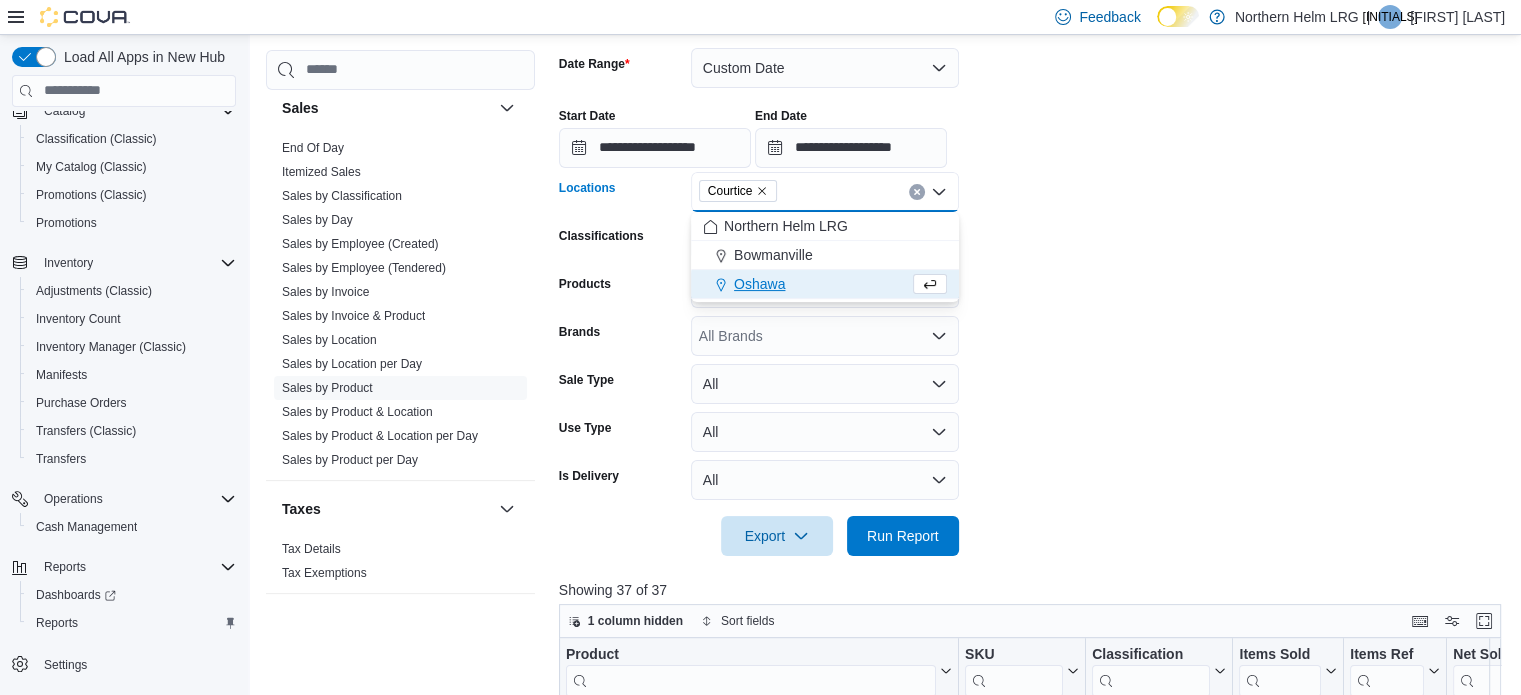 click on "**********" at bounding box center (1035, 290) 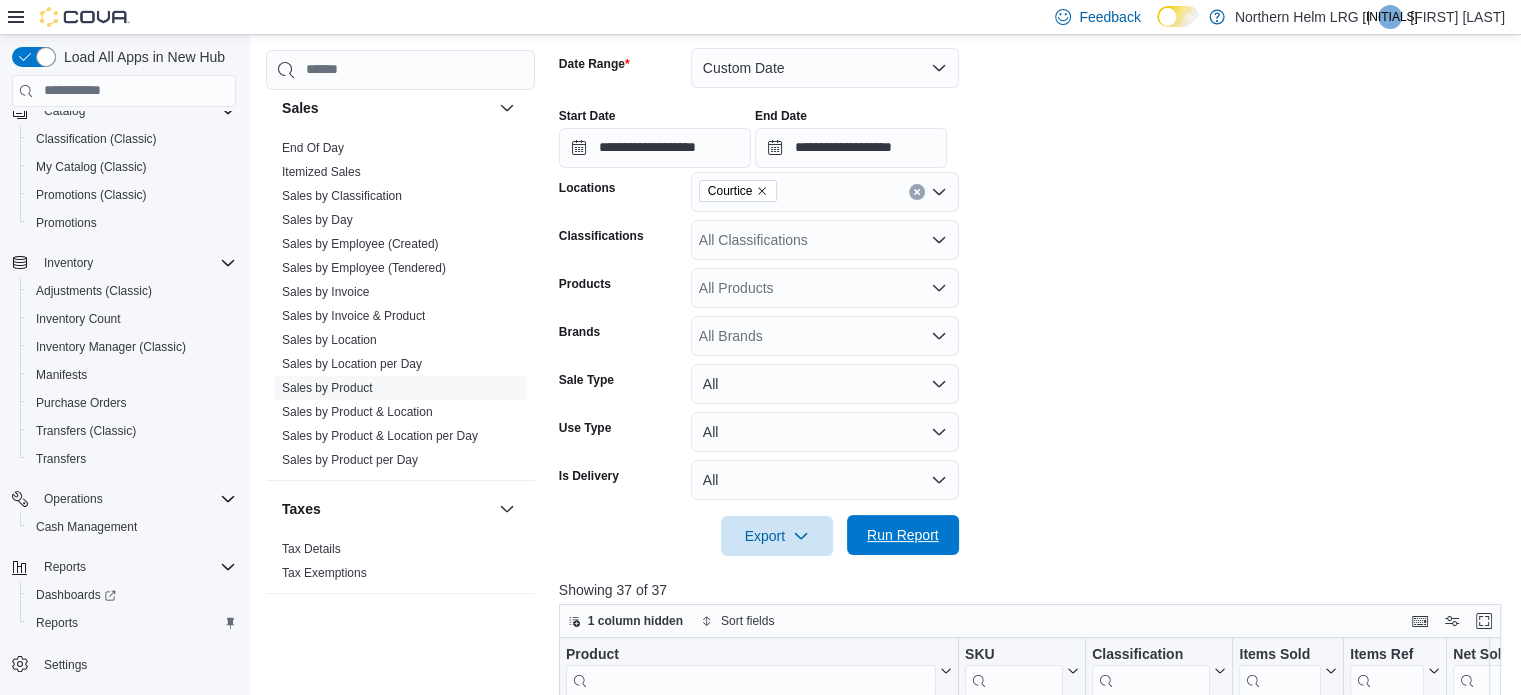 click on "Run Report" at bounding box center [903, 535] 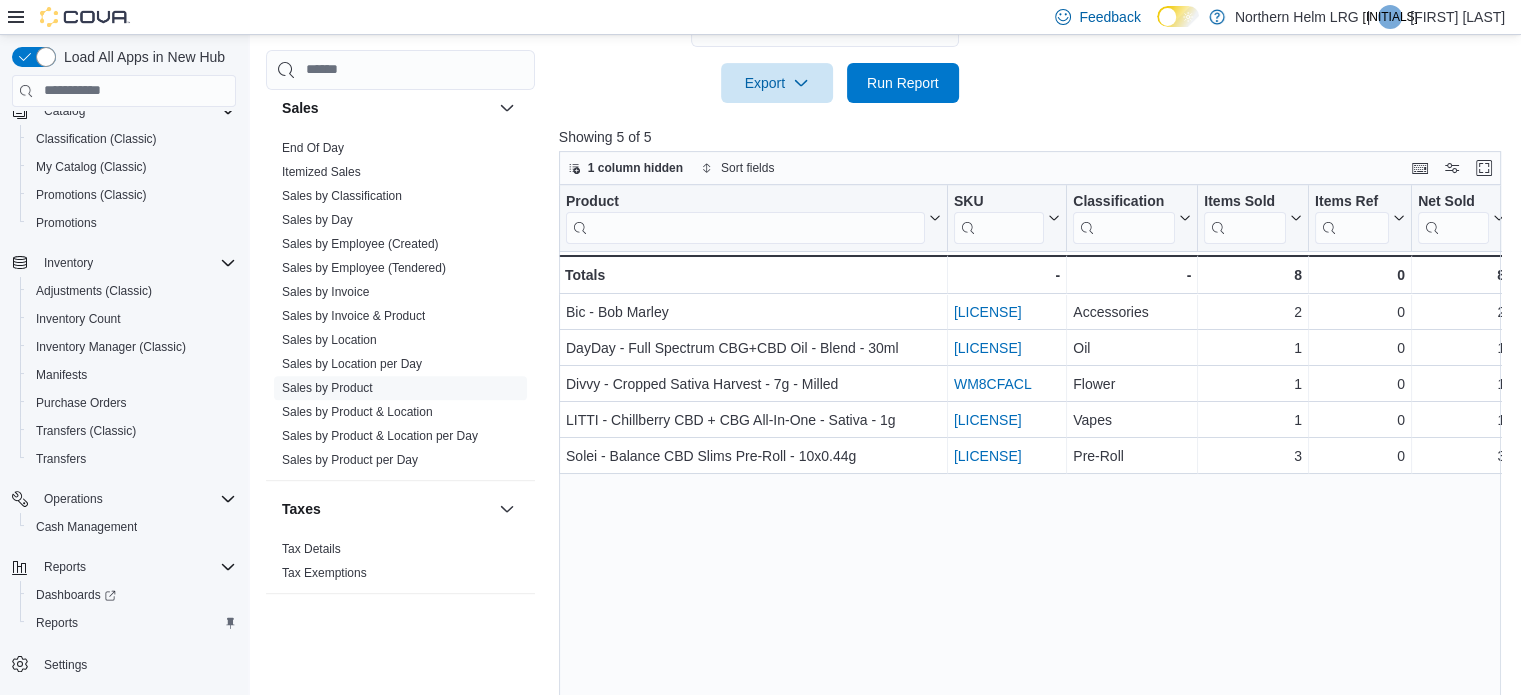 scroll, scrollTop: 798, scrollLeft: 0, axis: vertical 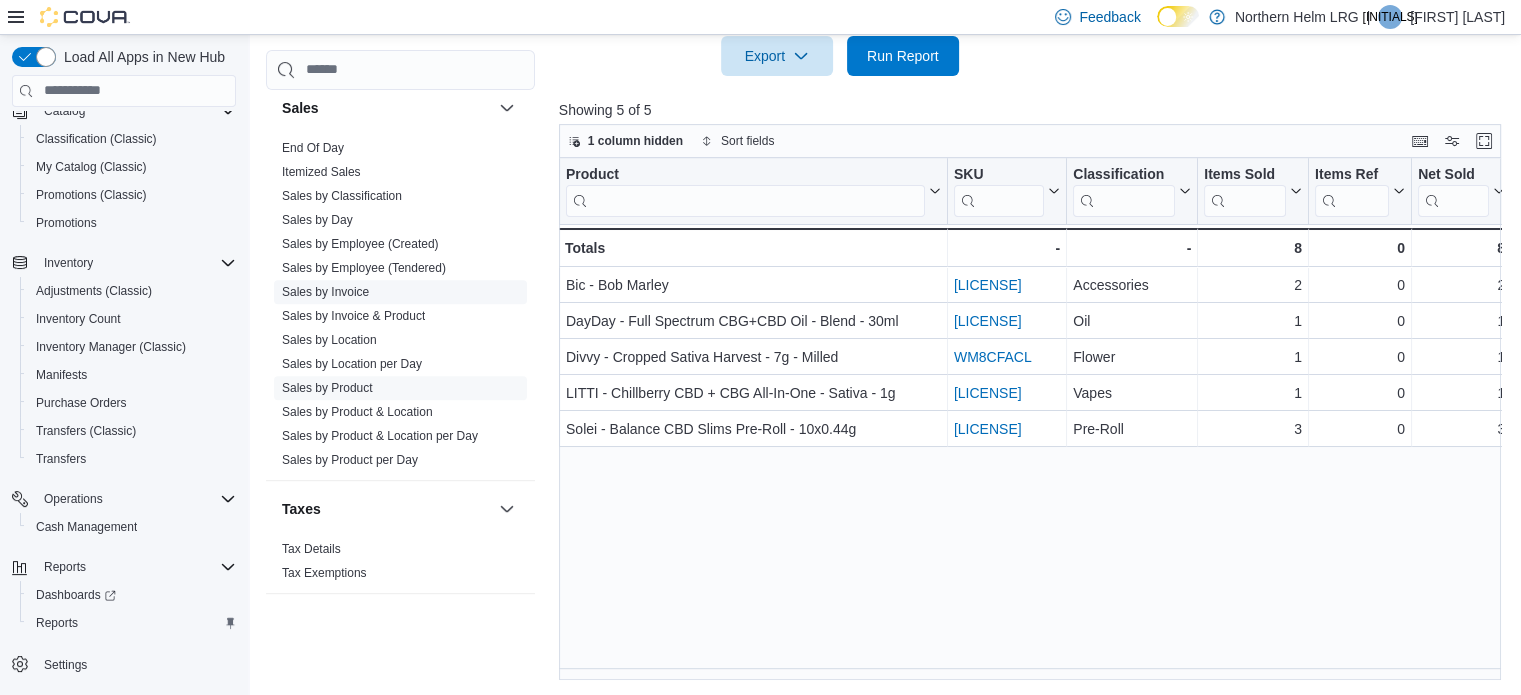 click on "Sales by Invoice" at bounding box center (325, 292) 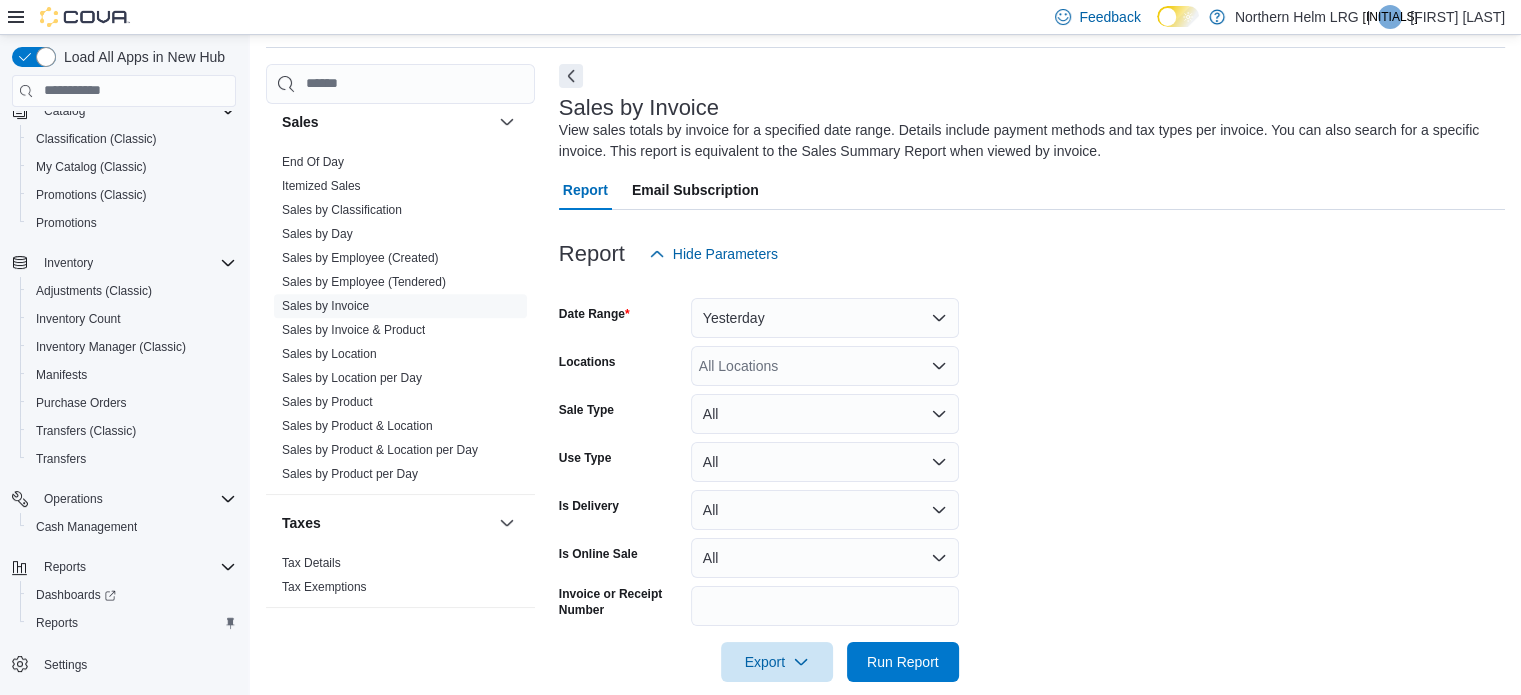 scroll, scrollTop: 67, scrollLeft: 0, axis: vertical 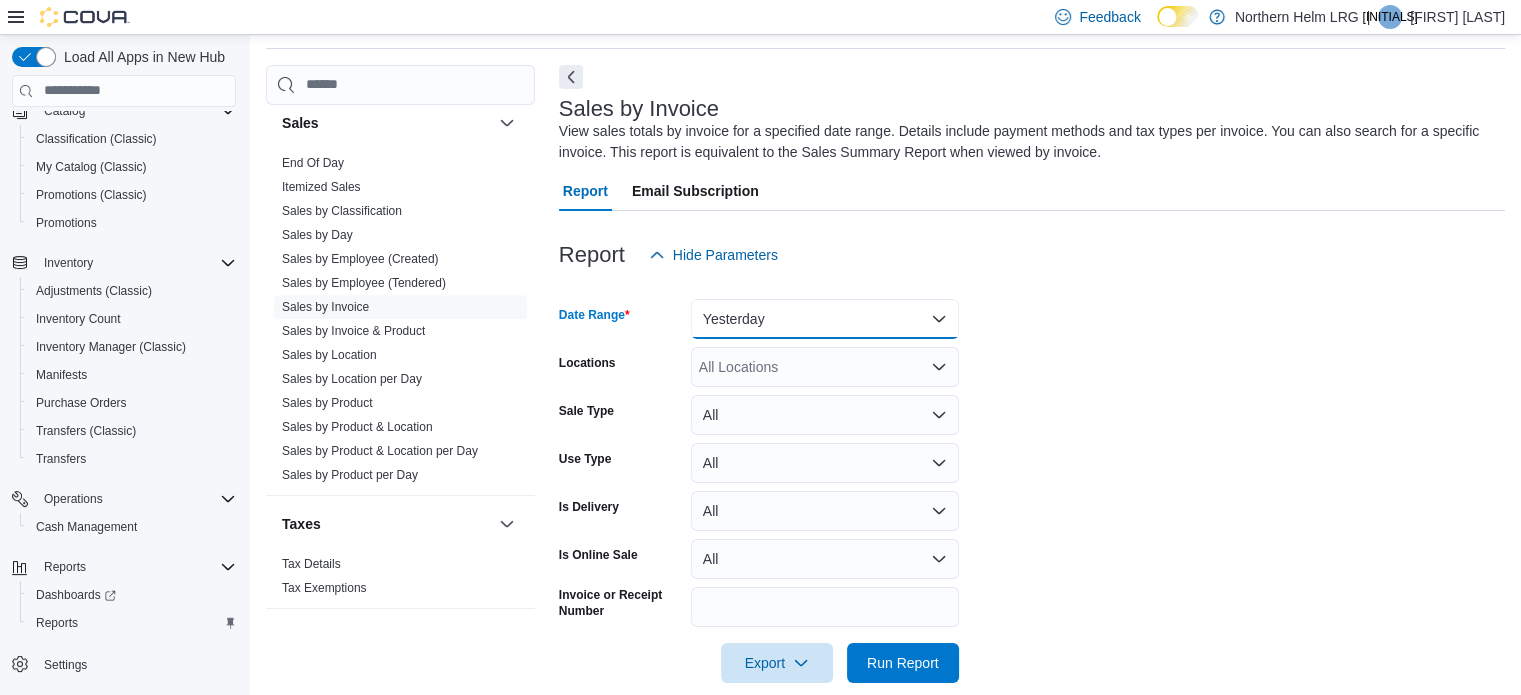 click on "Yesterday" at bounding box center (825, 319) 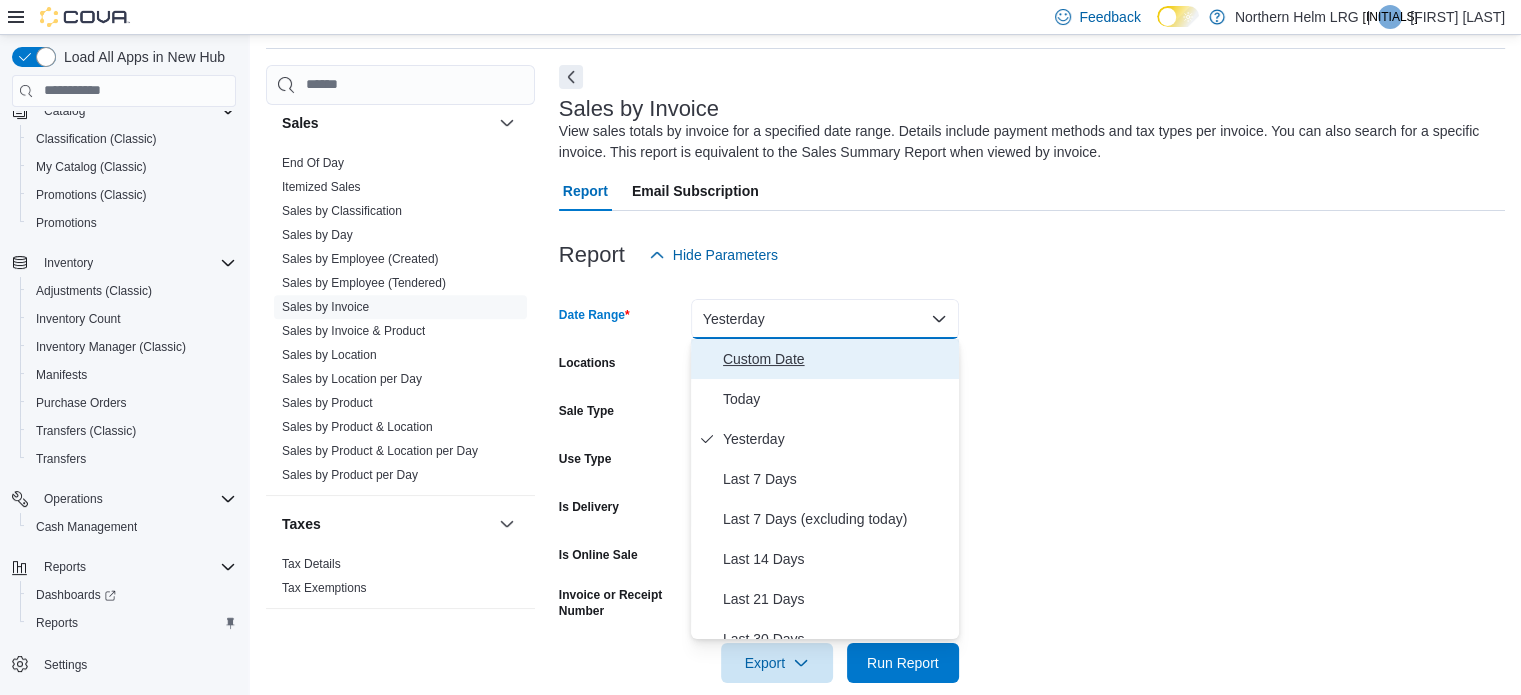 click on "Custom Date" at bounding box center (837, 359) 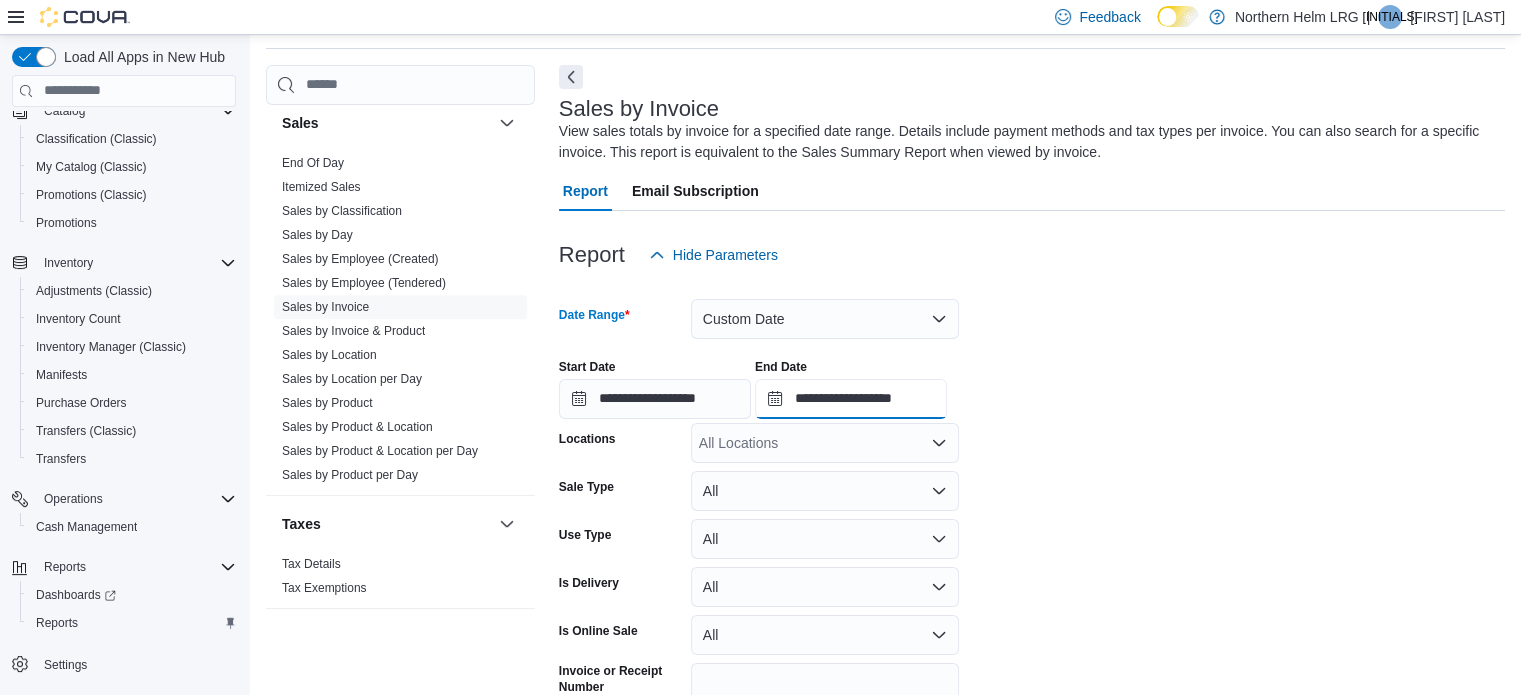 click on "**********" at bounding box center [851, 399] 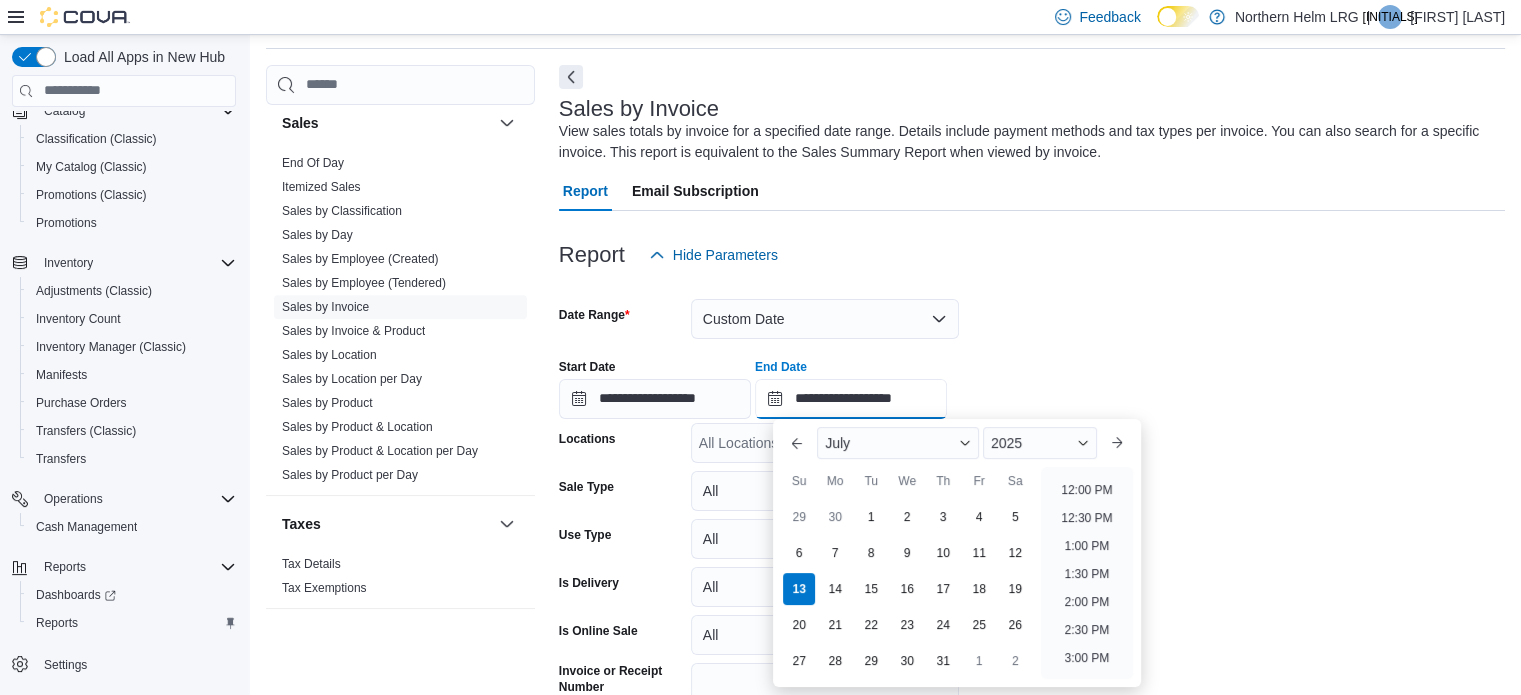 scroll, scrollTop: 636, scrollLeft: 0, axis: vertical 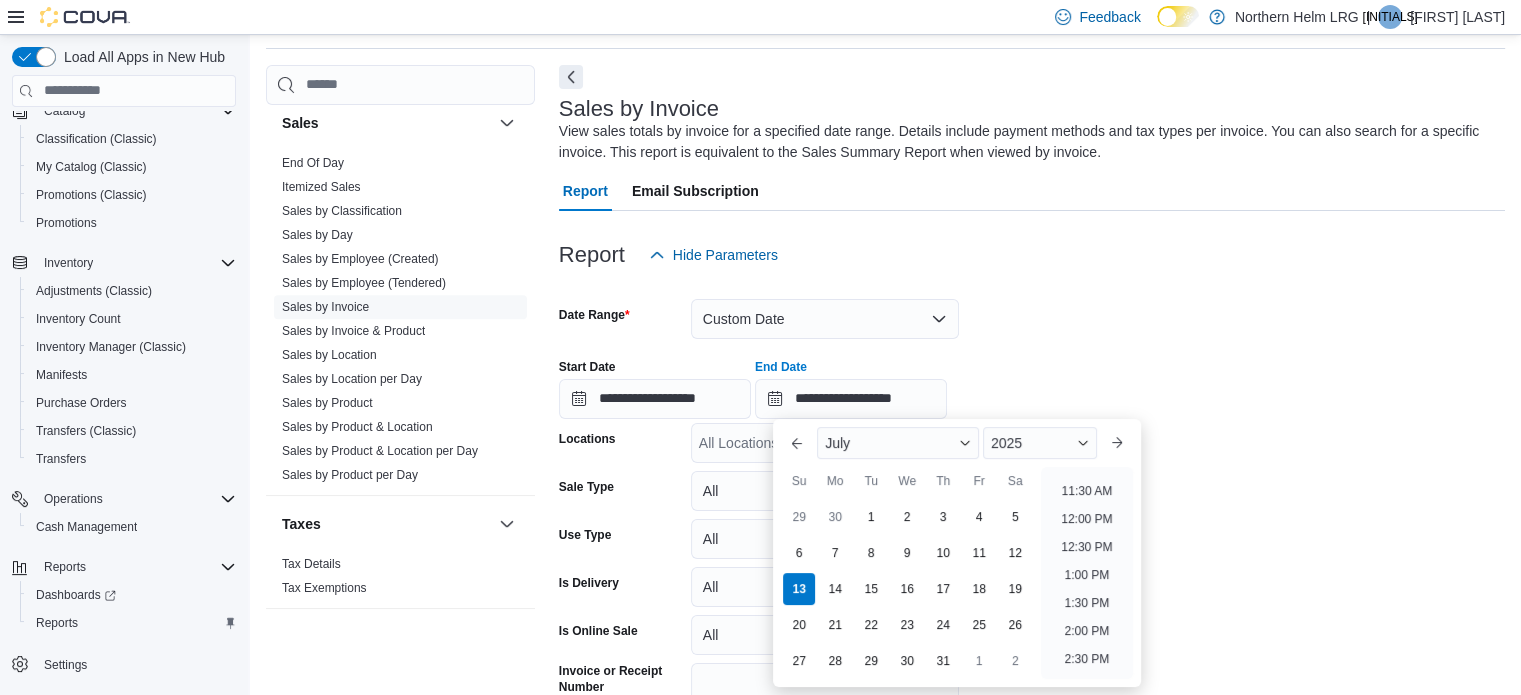 click on "12:00 PM" at bounding box center [1086, 519] 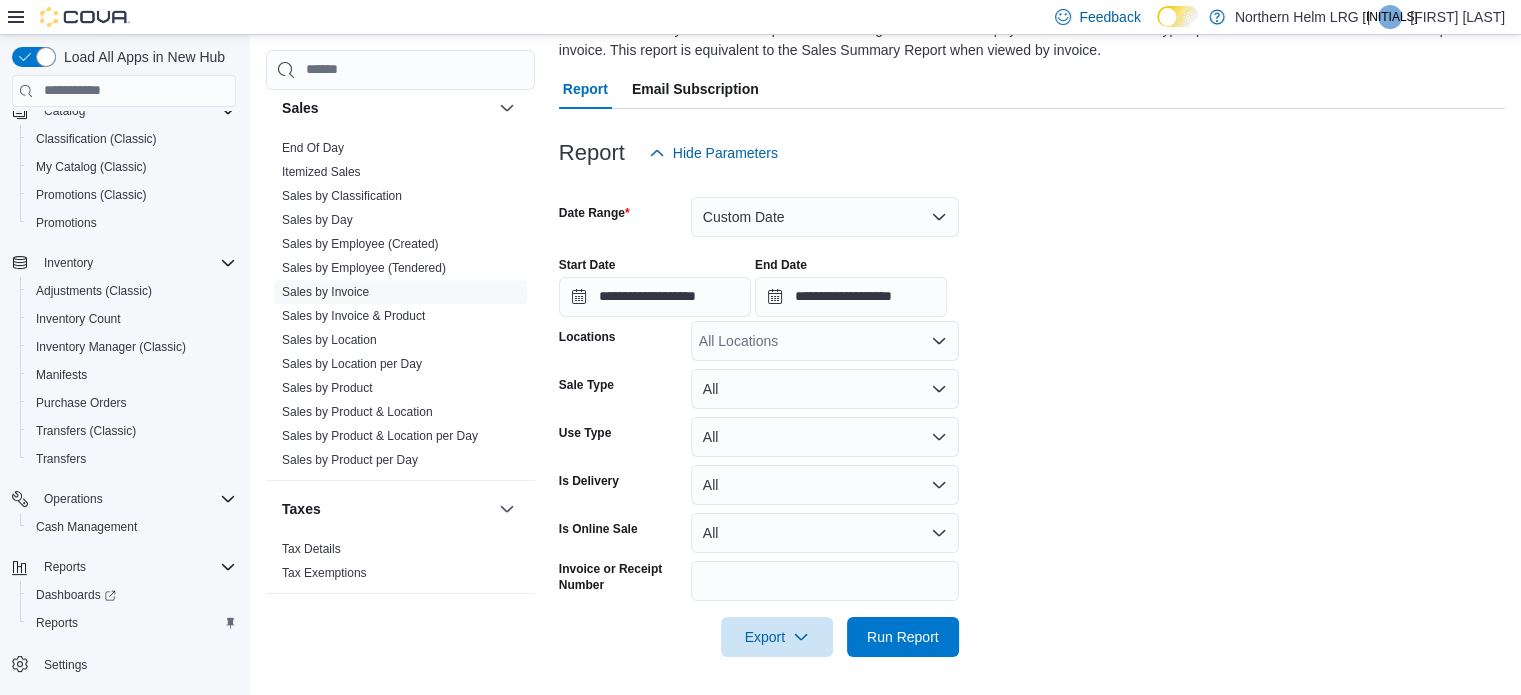 scroll, scrollTop: 170, scrollLeft: 0, axis: vertical 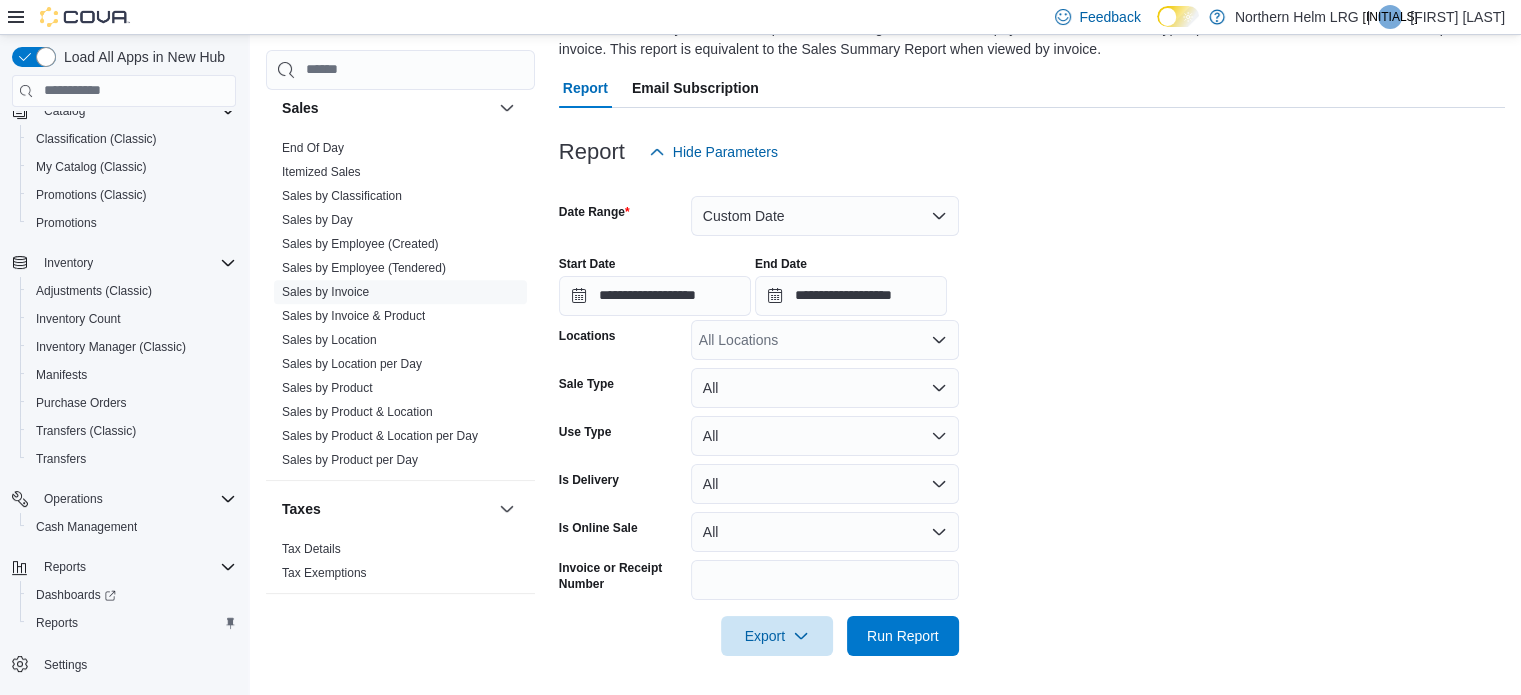 click 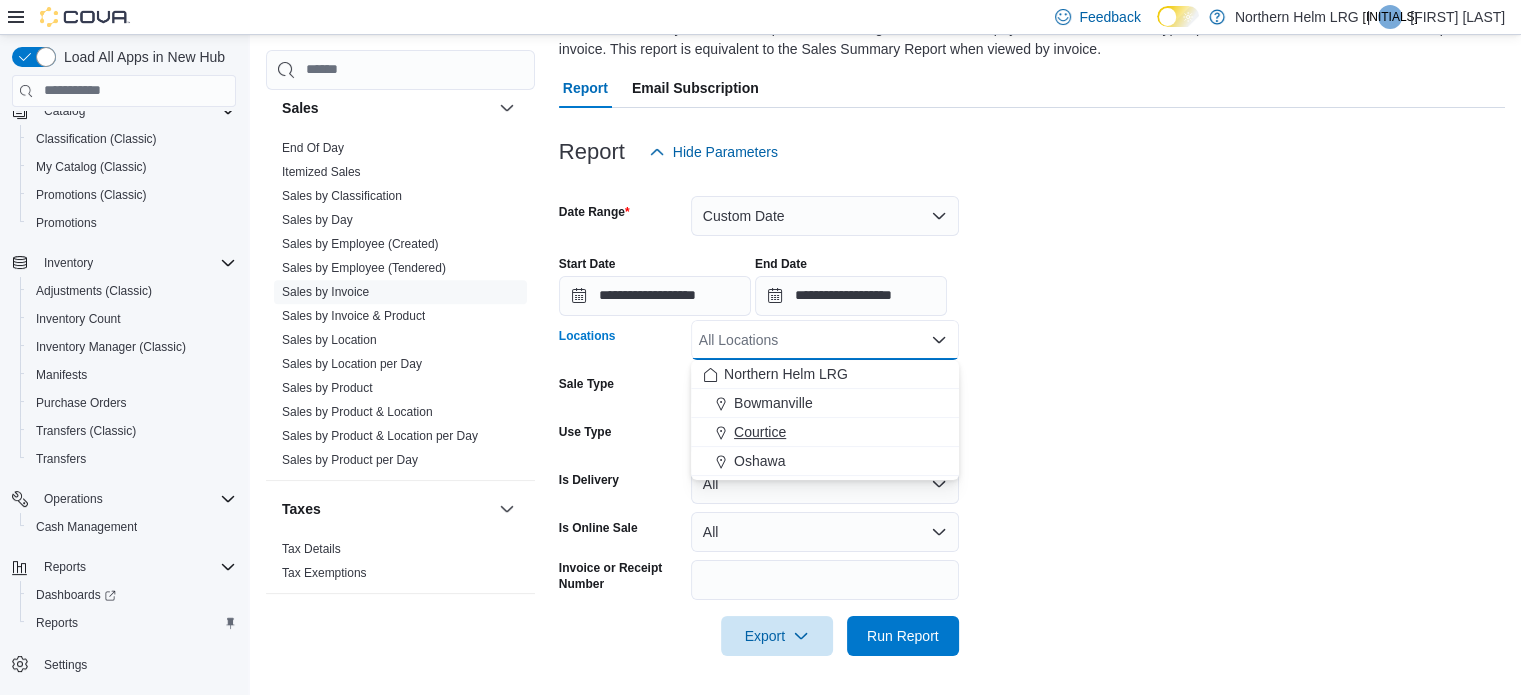 click on "Courtice" at bounding box center (825, 432) 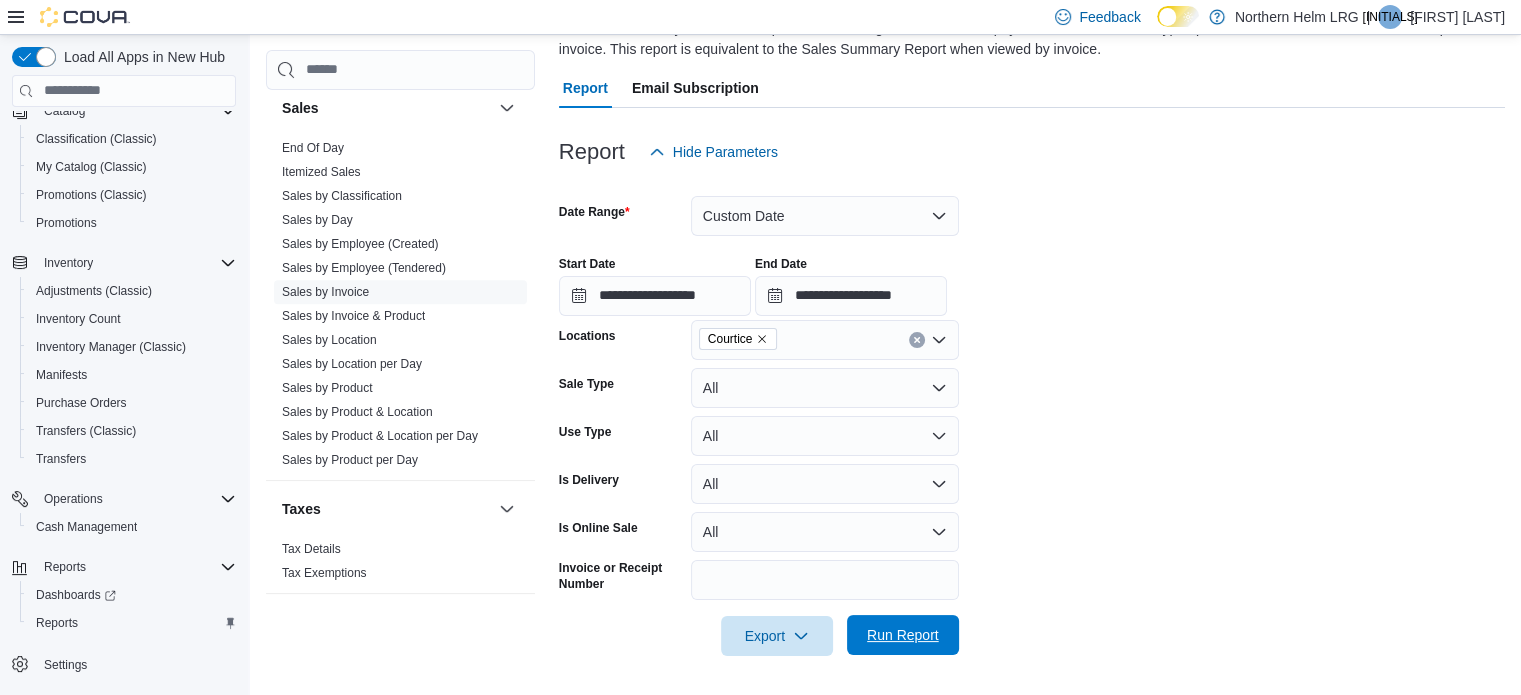 click on "Run Report" at bounding box center (903, 635) 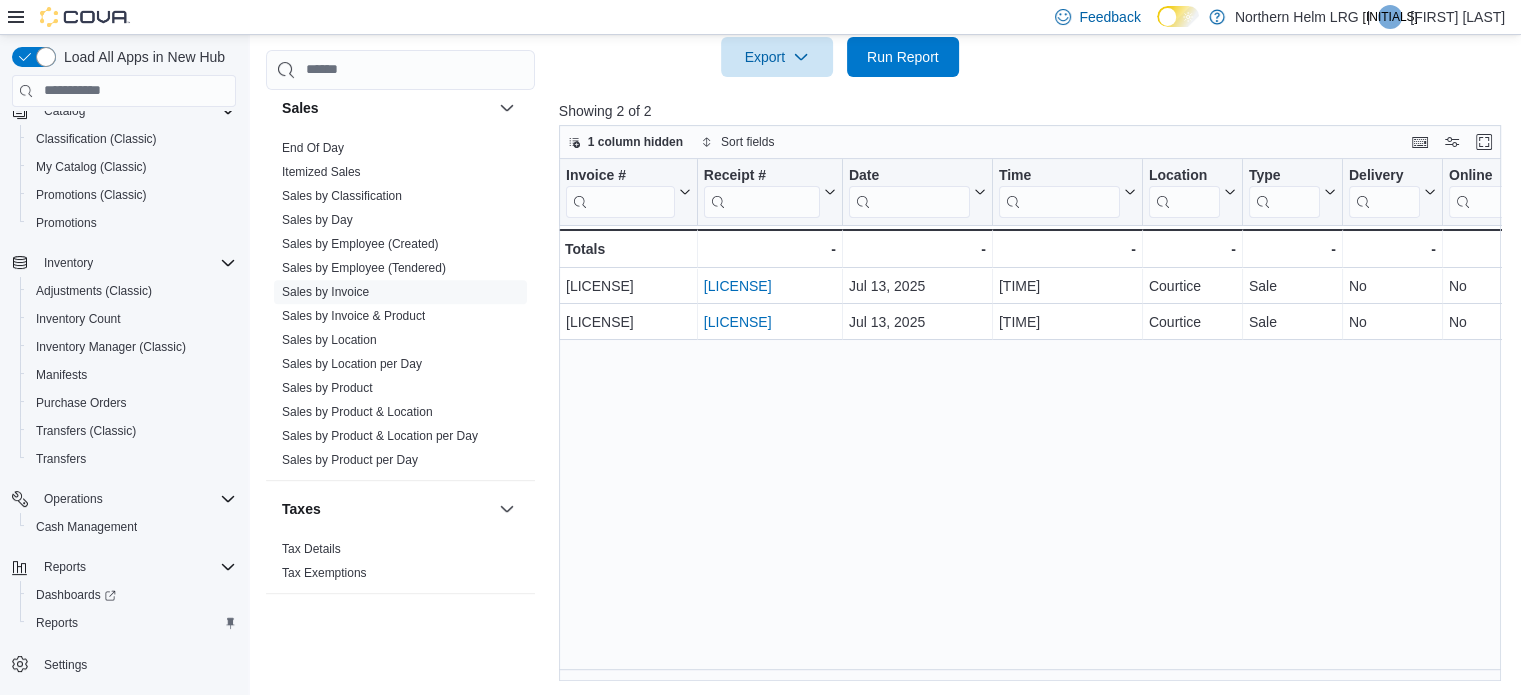 scroll, scrollTop: 750, scrollLeft: 0, axis: vertical 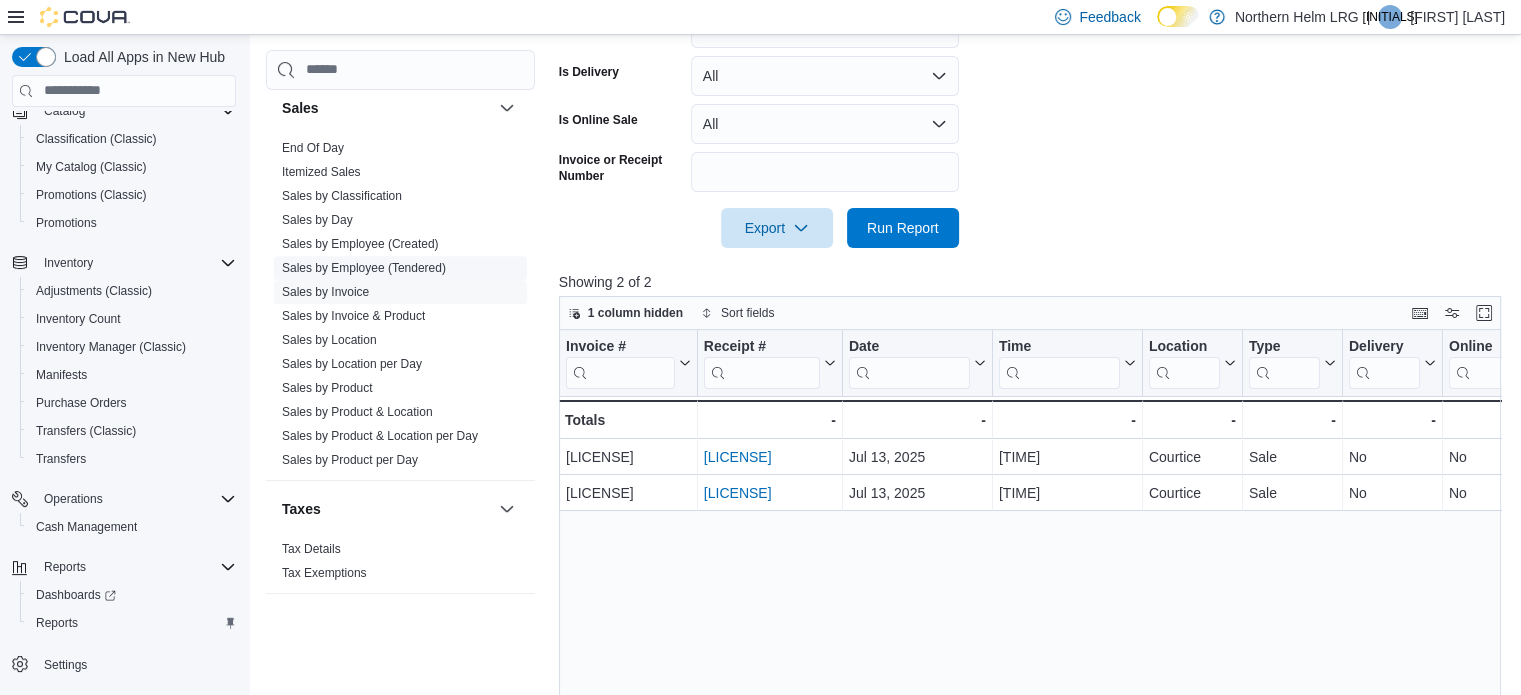 click on "Sales by Employee (Tendered)" at bounding box center (364, 268) 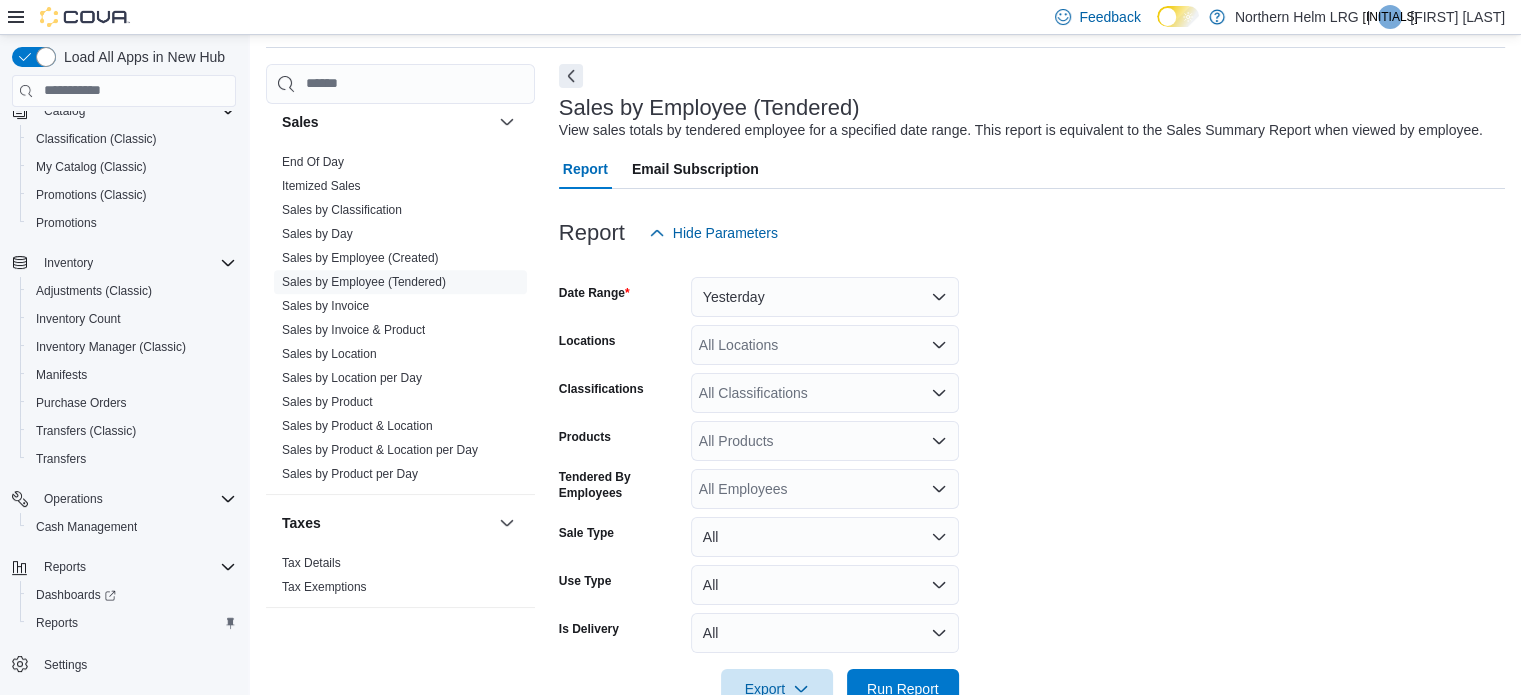 scroll, scrollTop: 46, scrollLeft: 0, axis: vertical 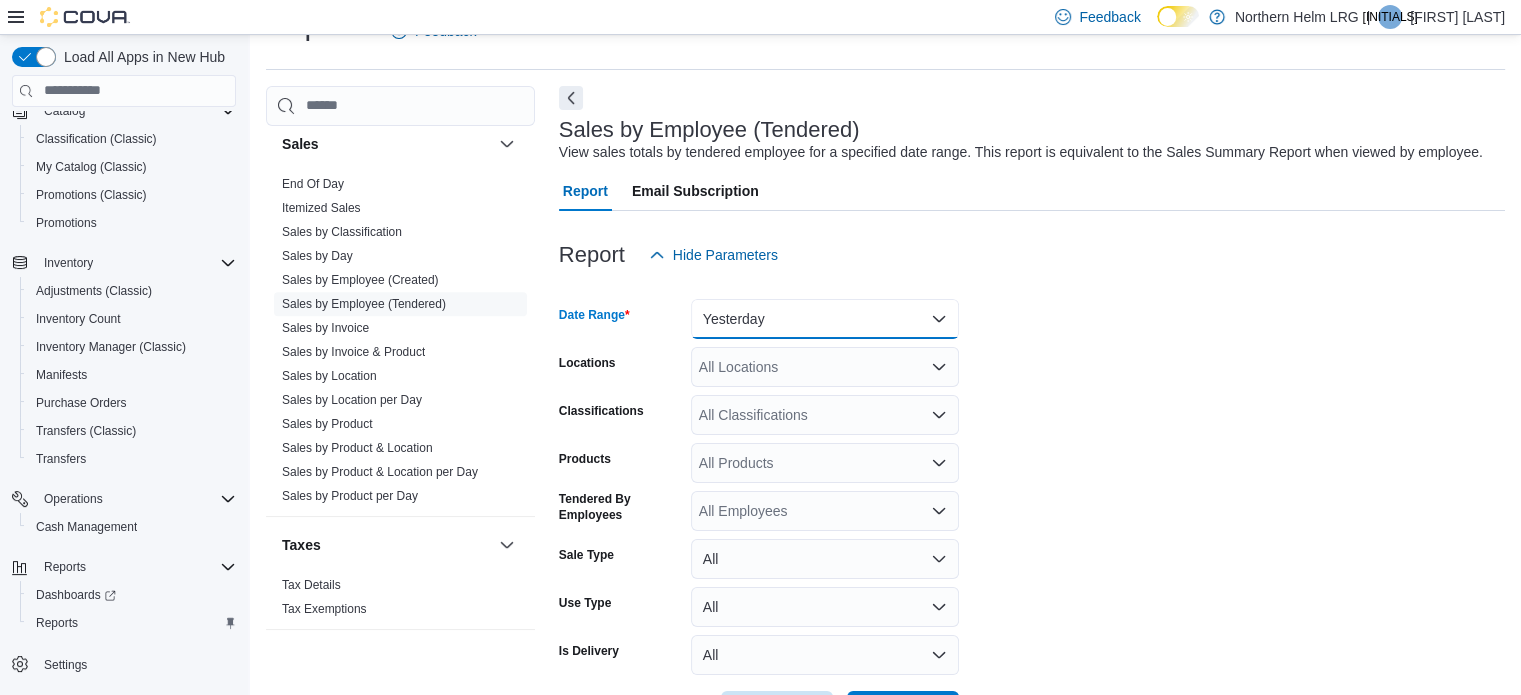 click on "Yesterday" at bounding box center (825, 319) 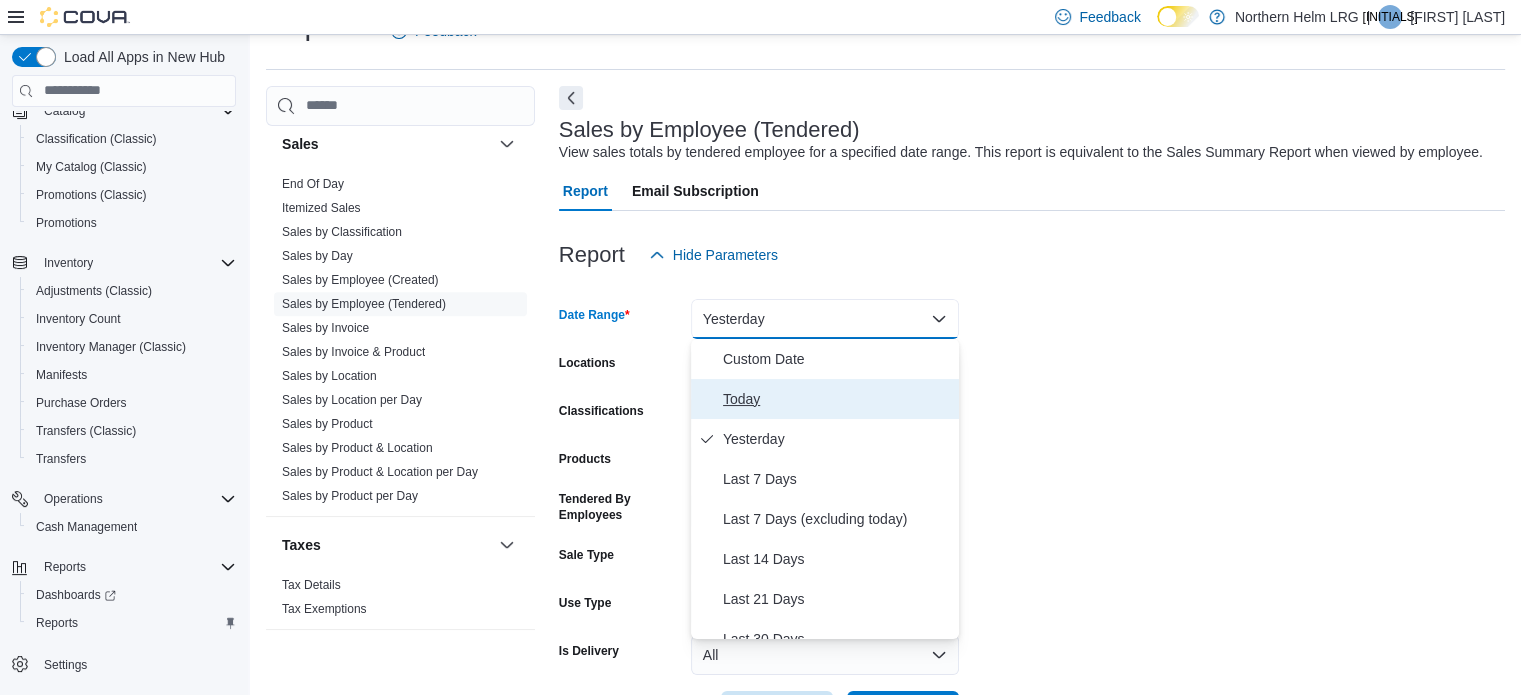 click on "Today" at bounding box center (825, 399) 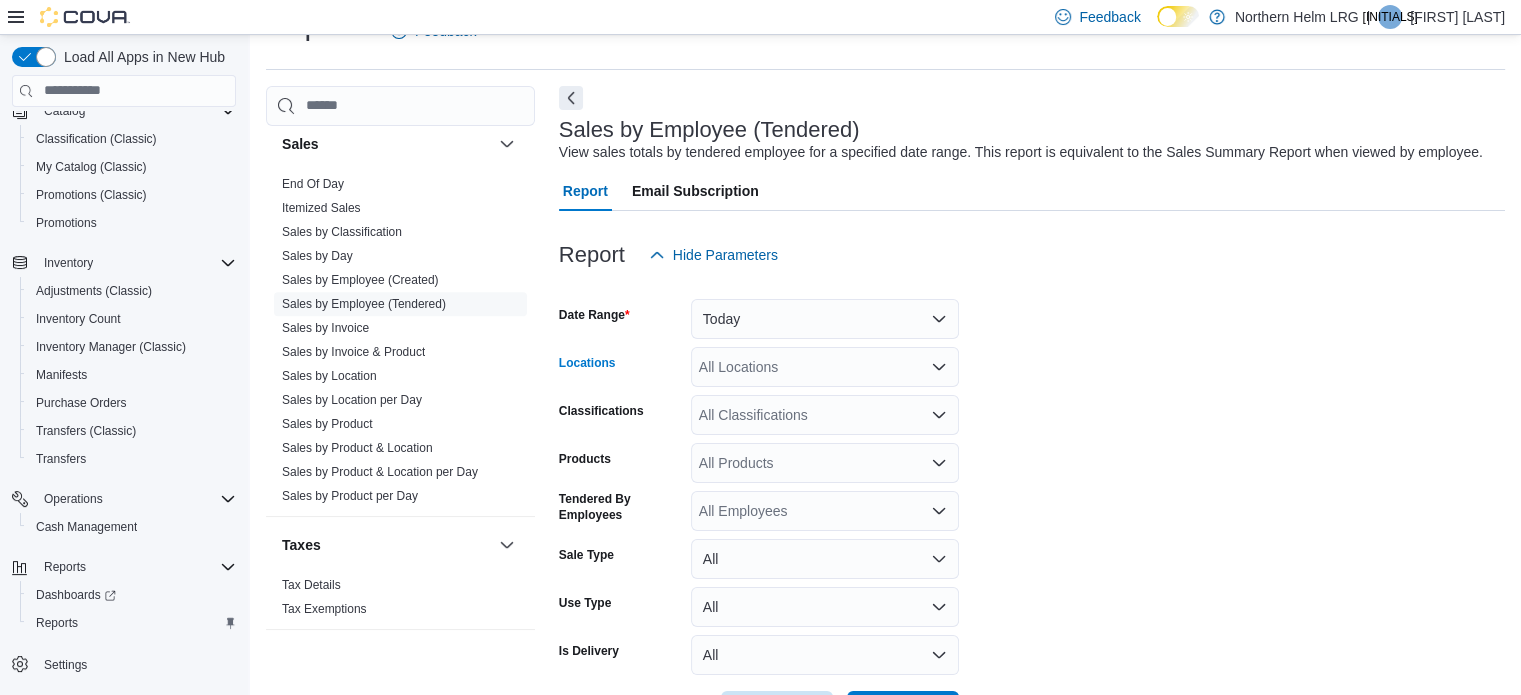 click on "All Locations" at bounding box center (825, 367) 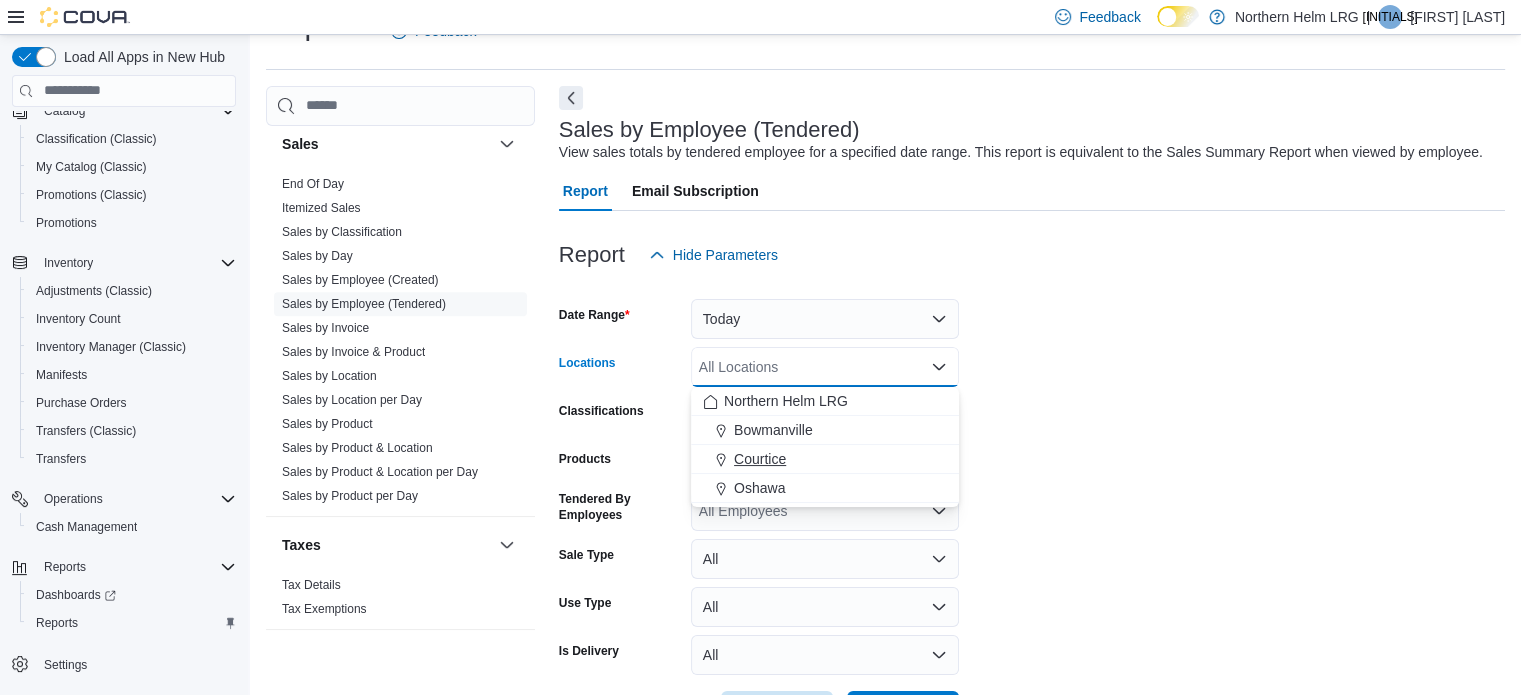 click on "Courtice" at bounding box center [825, 459] 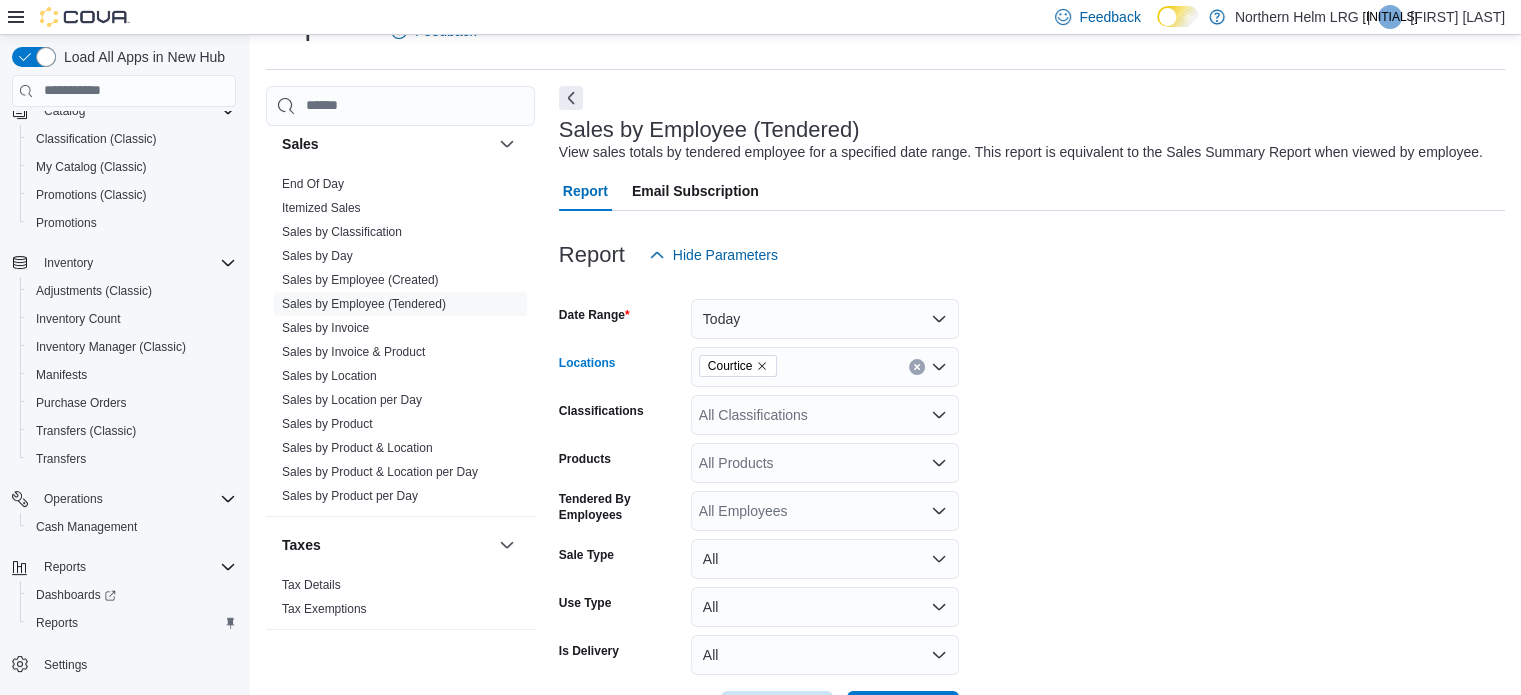 scroll, scrollTop: 121, scrollLeft: 0, axis: vertical 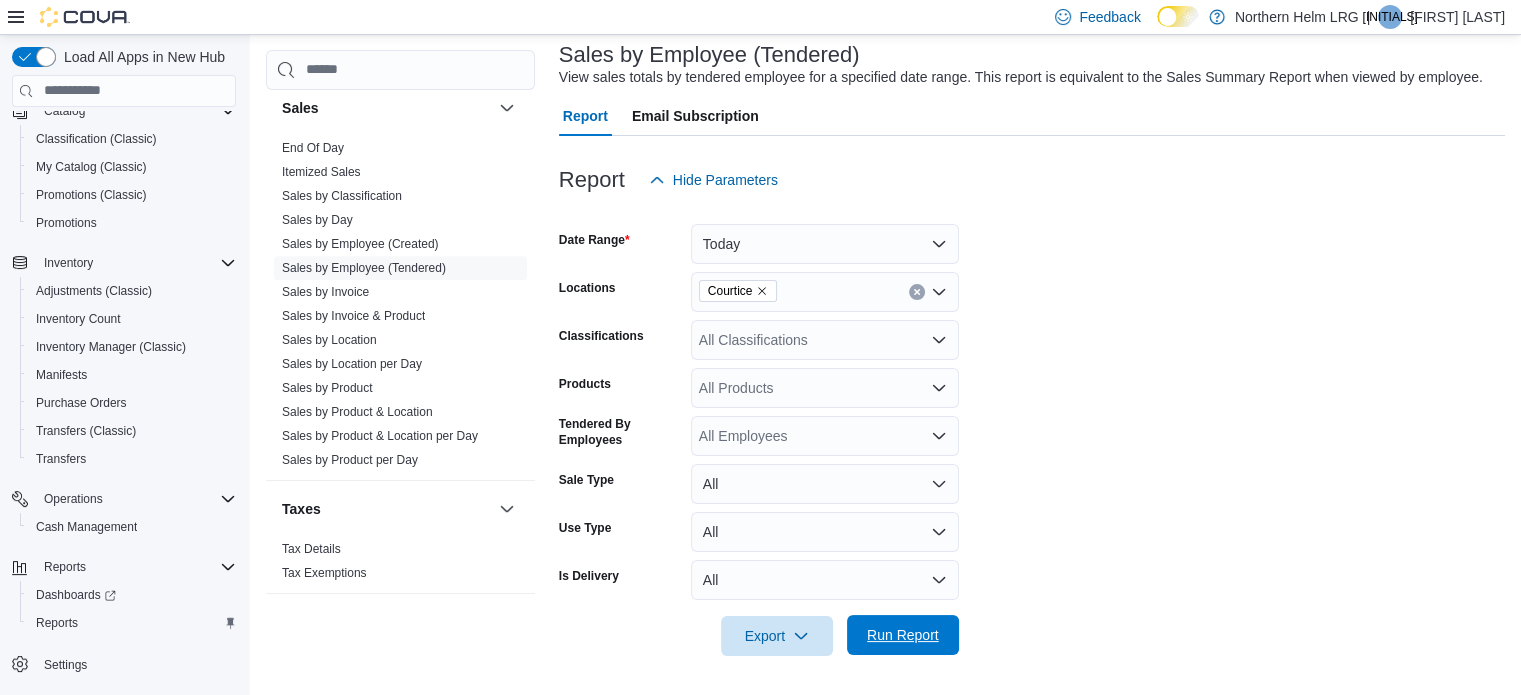 click on "Run Report" at bounding box center [903, 635] 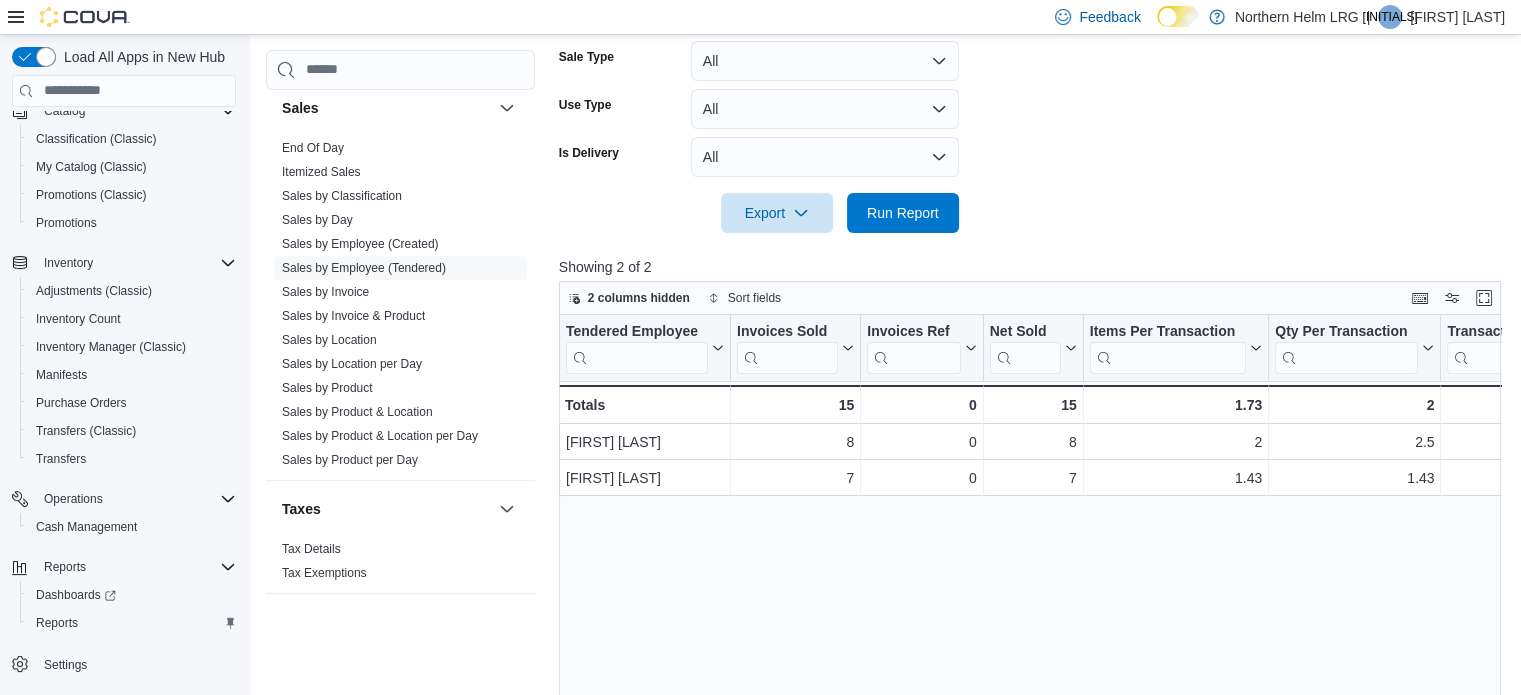 scroll, scrollTop: 546, scrollLeft: 0, axis: vertical 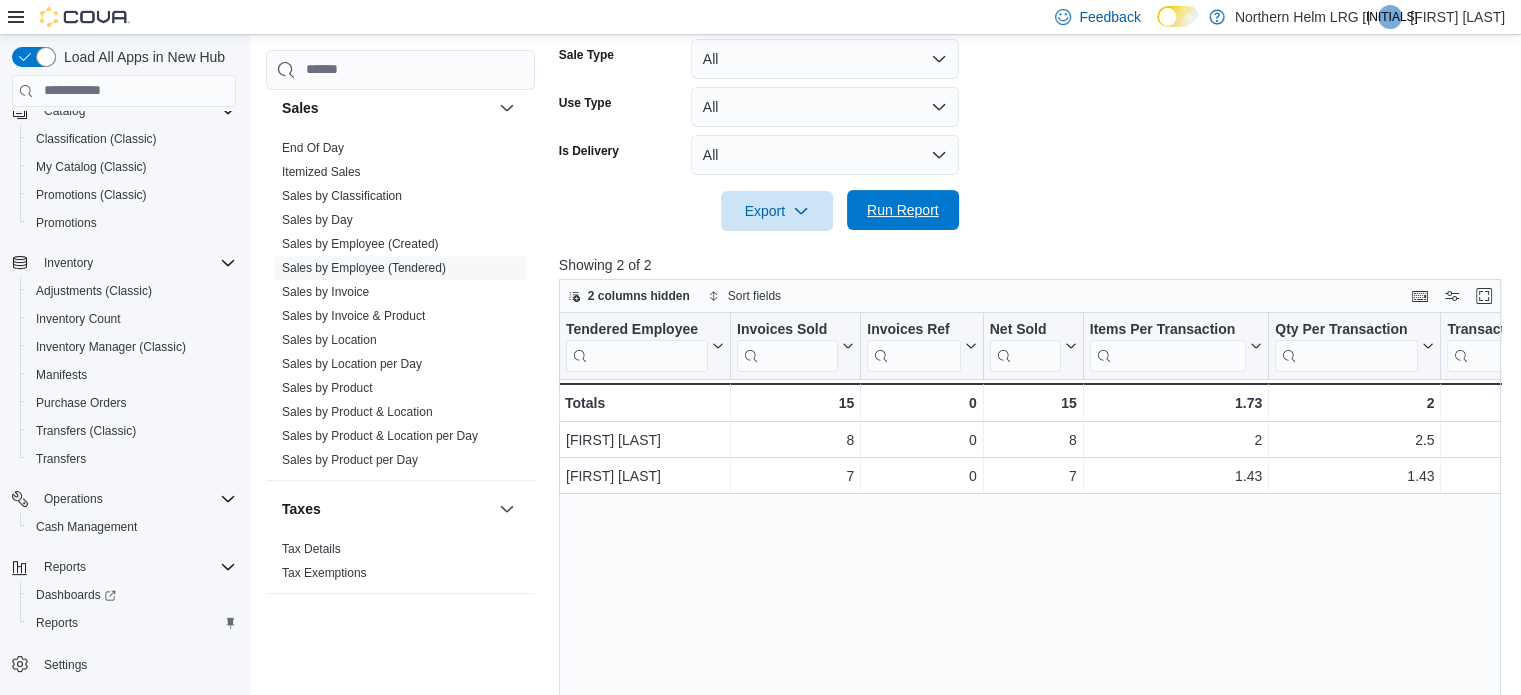 click on "Run Report" at bounding box center (903, 210) 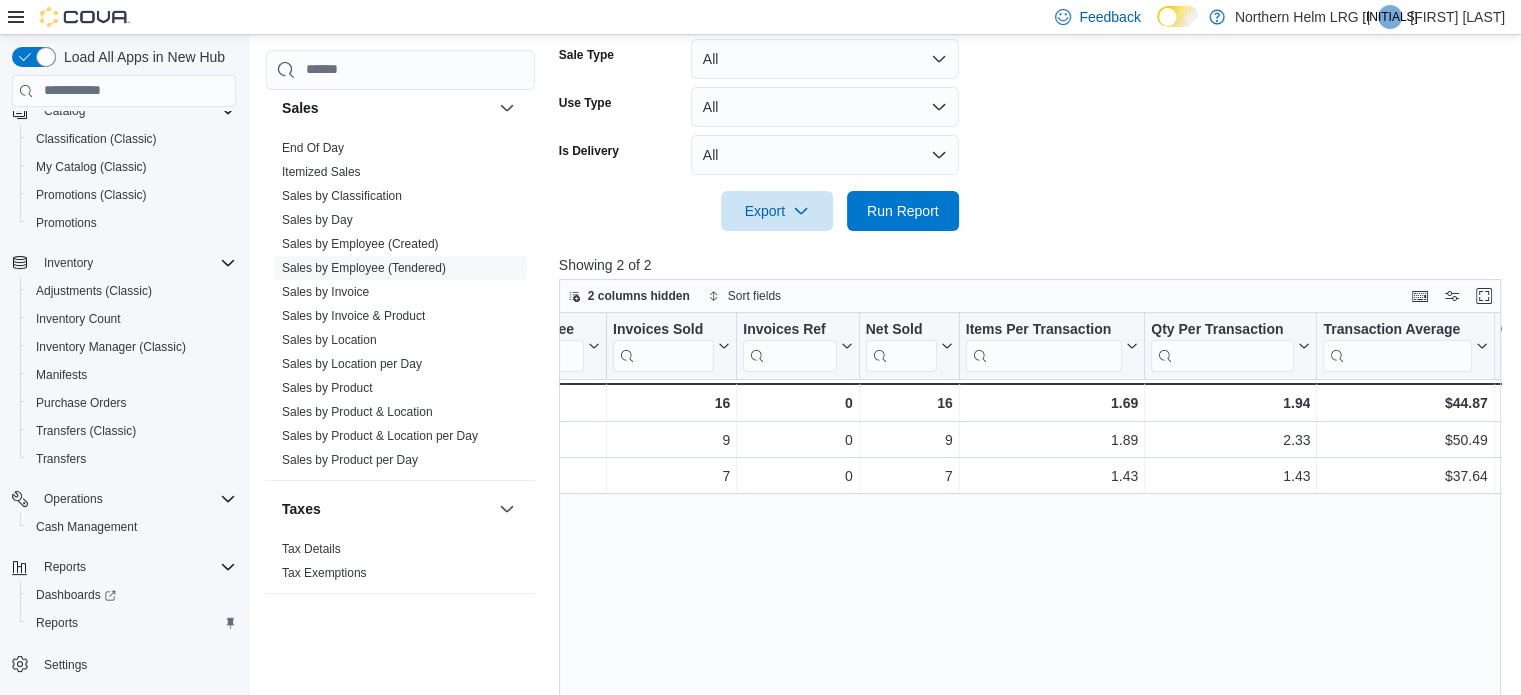 scroll, scrollTop: 0, scrollLeft: 0, axis: both 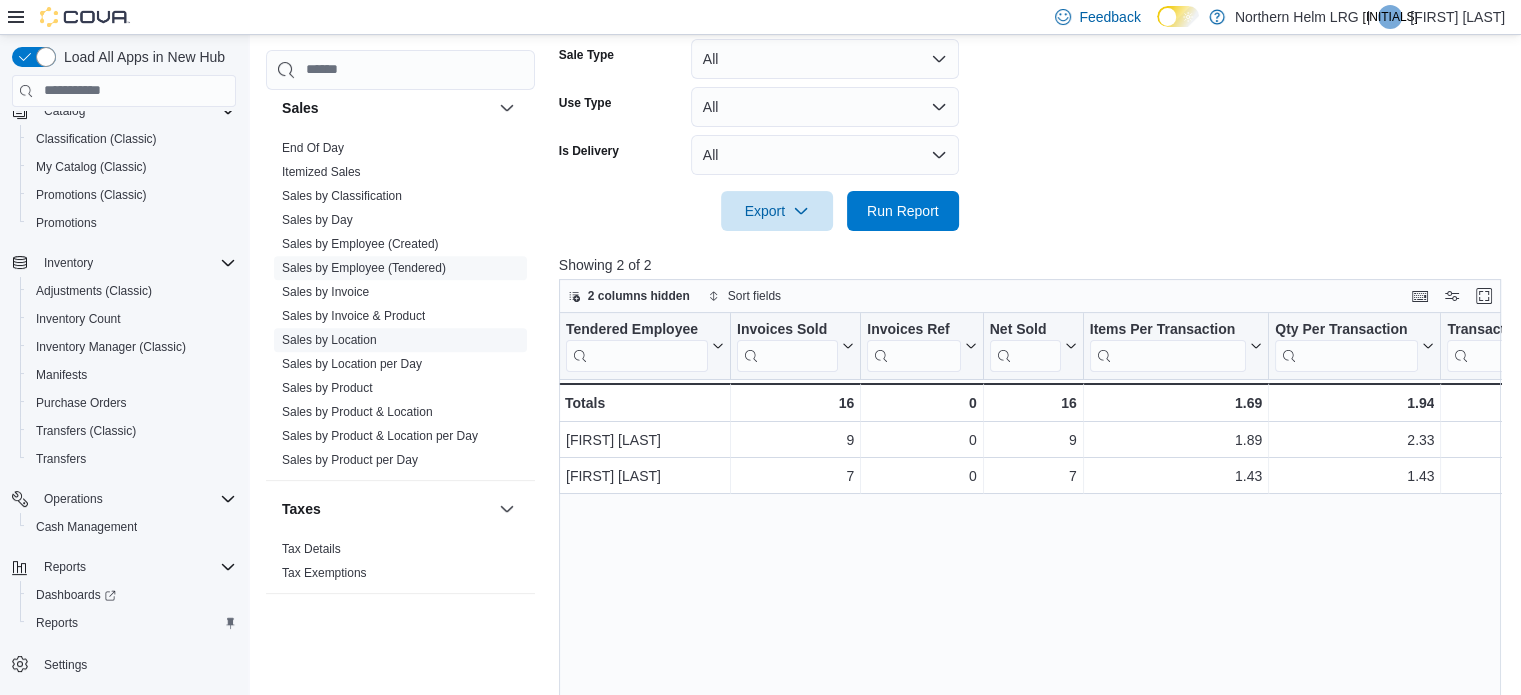 click on "Sales by Location" at bounding box center [329, 340] 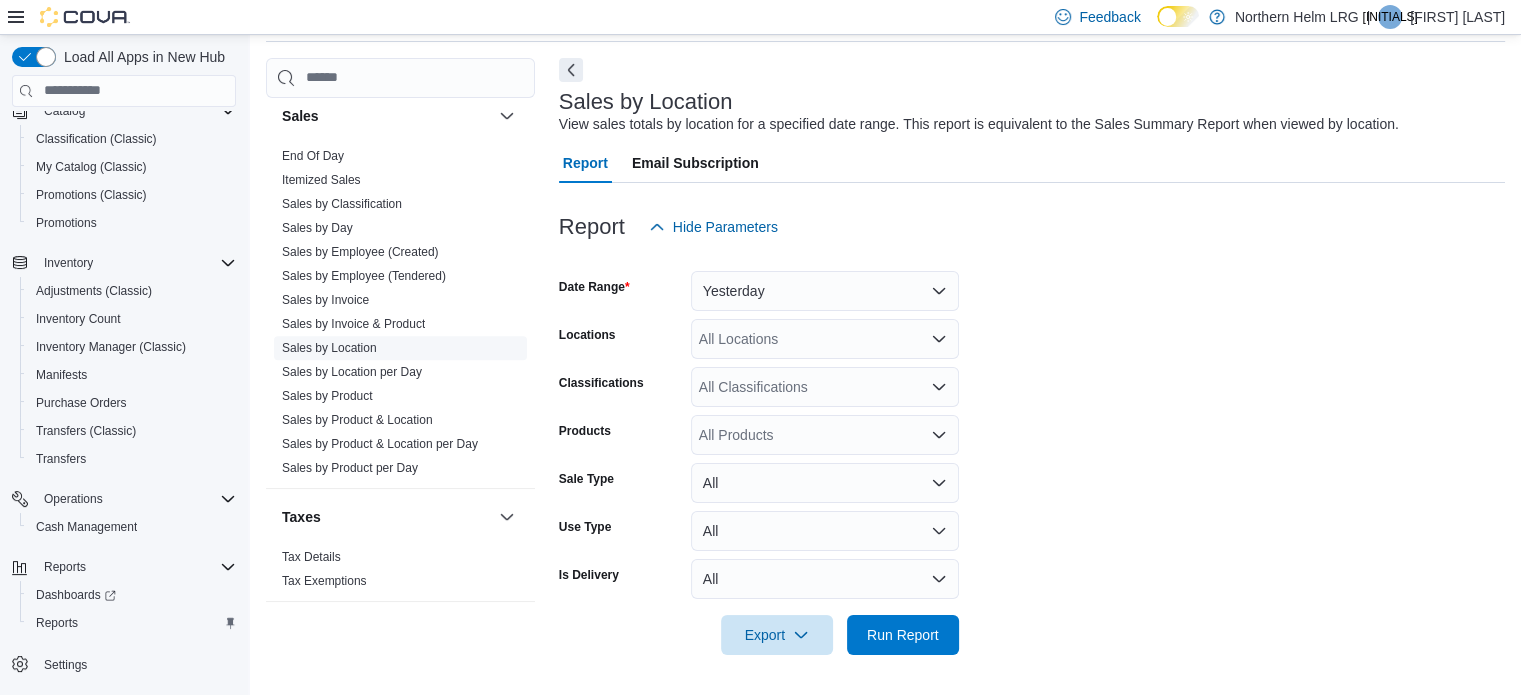 scroll, scrollTop: 46, scrollLeft: 0, axis: vertical 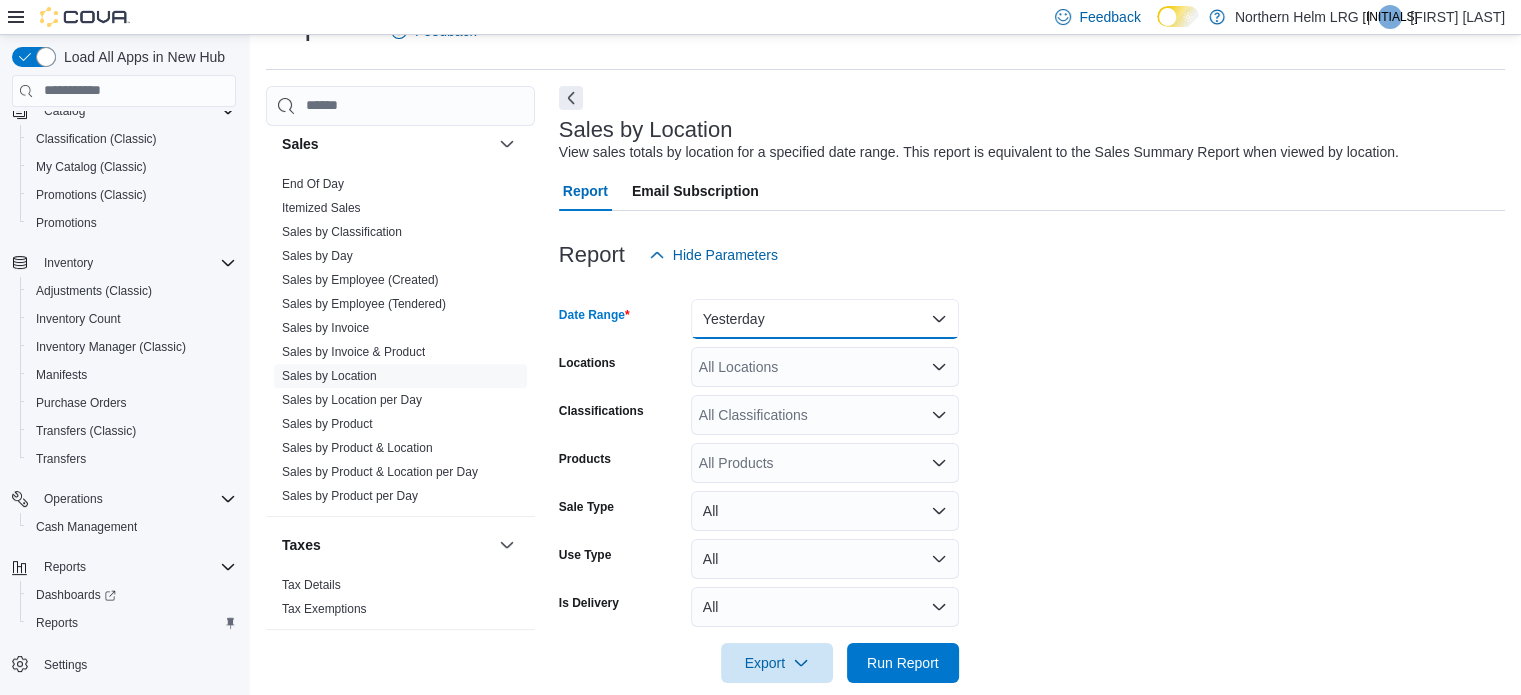click on "Yesterday" at bounding box center [825, 319] 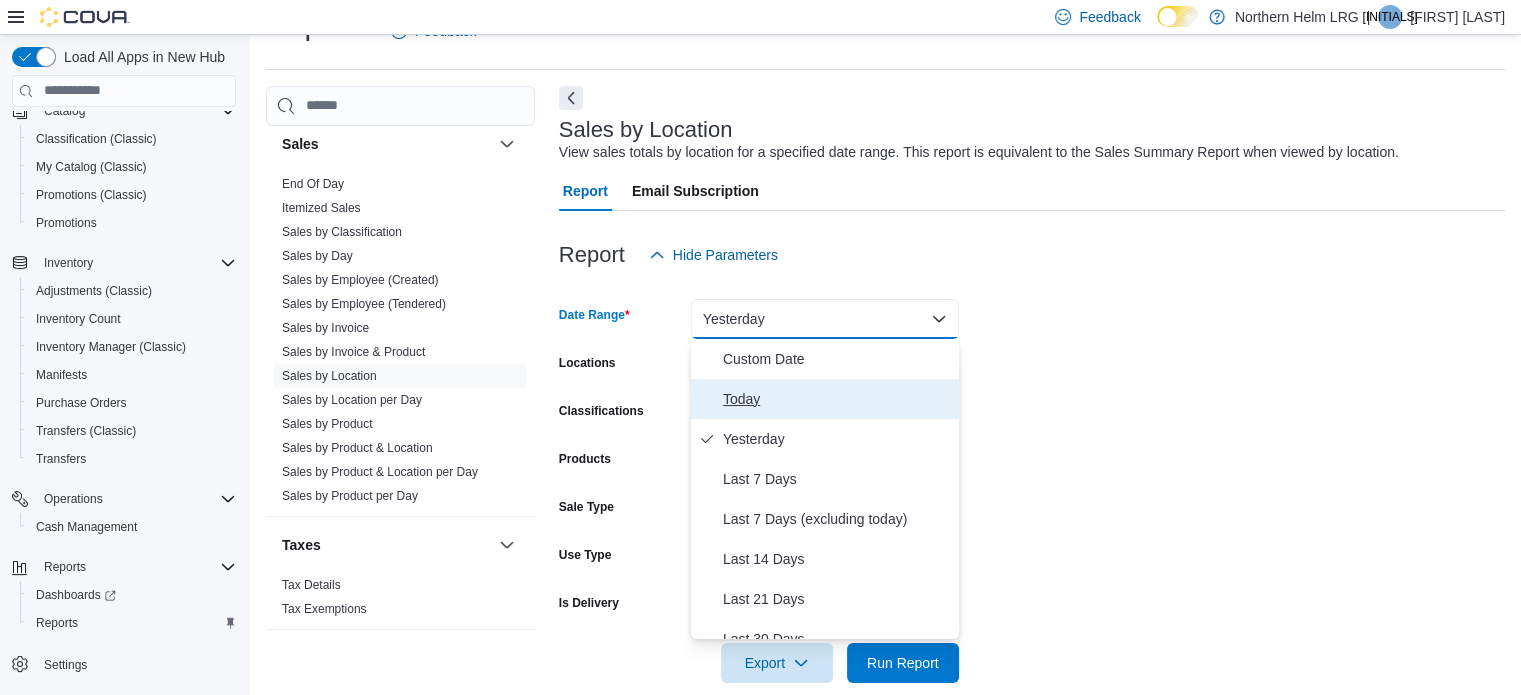 click on "Today" at bounding box center (837, 399) 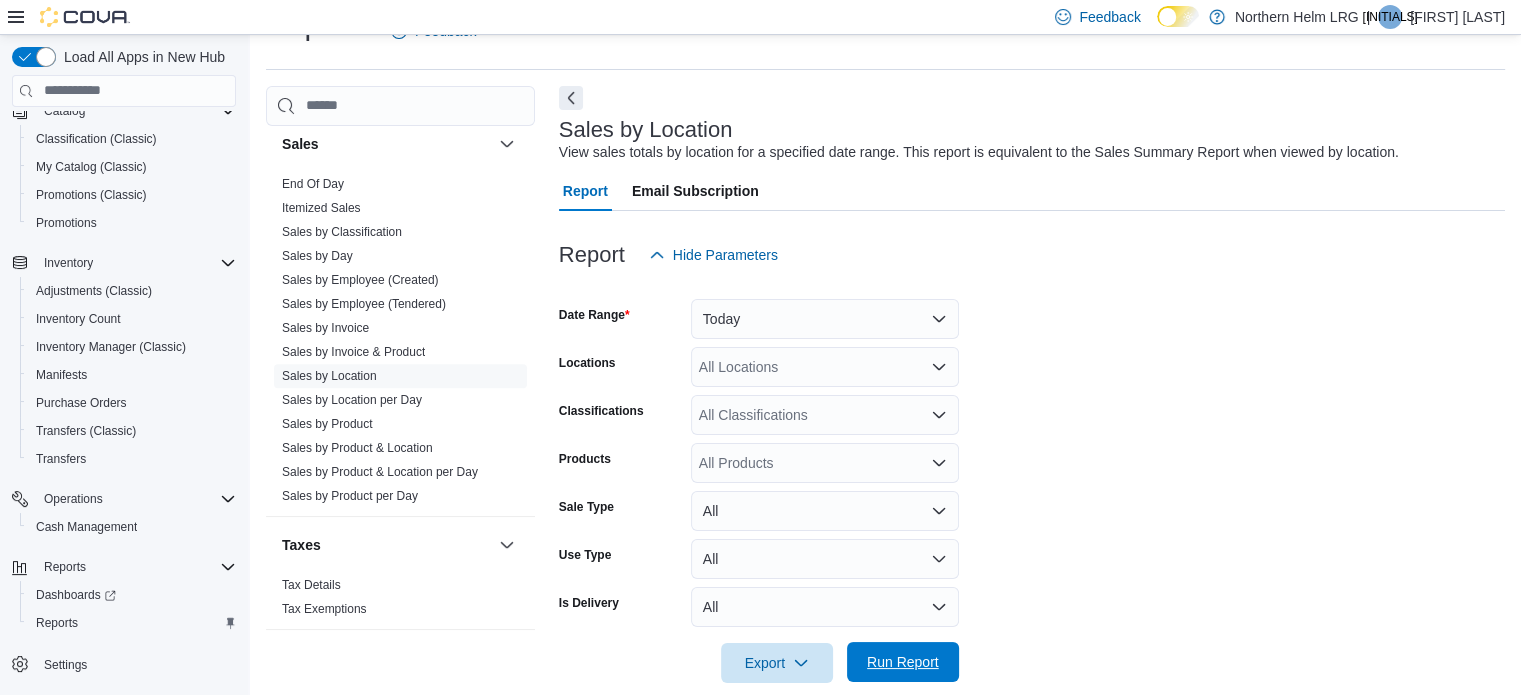 click on "Run Report" at bounding box center [903, 662] 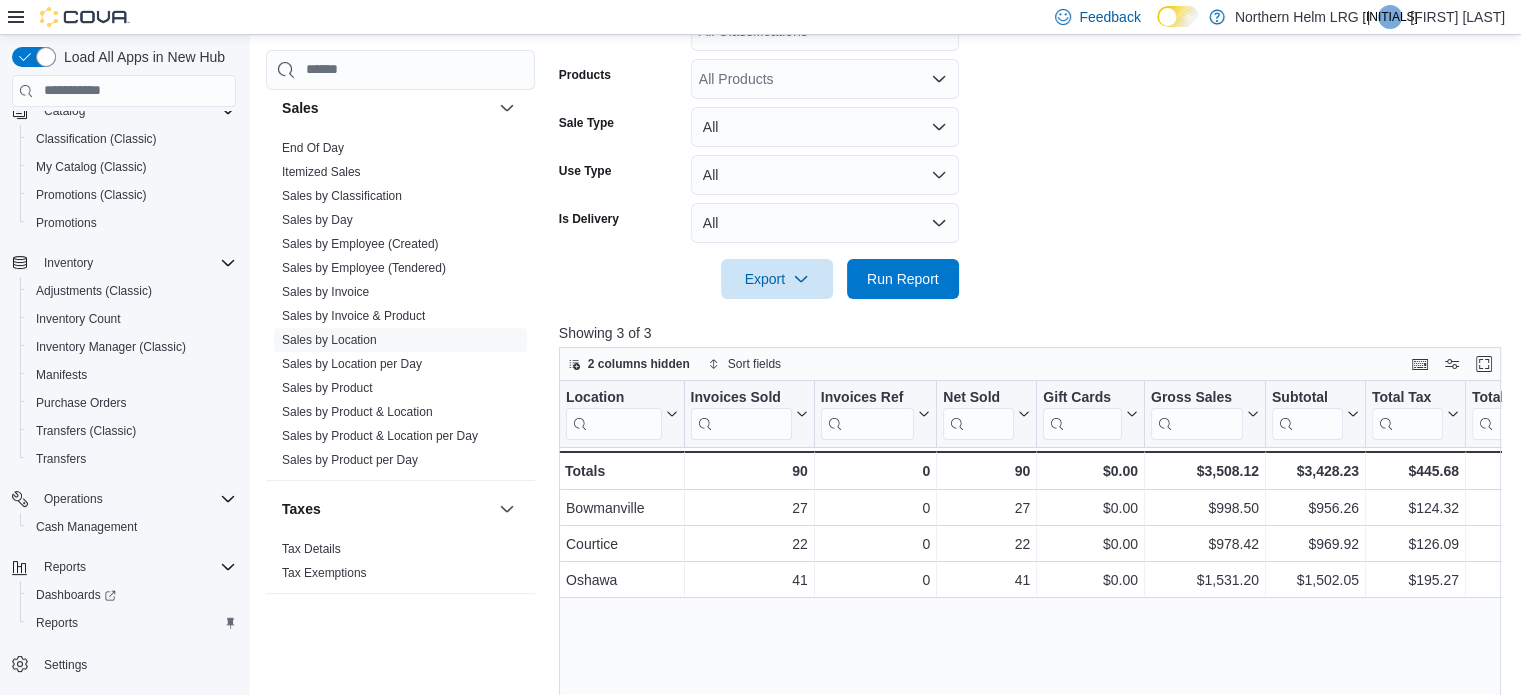 scroll, scrollTop: 441, scrollLeft: 0, axis: vertical 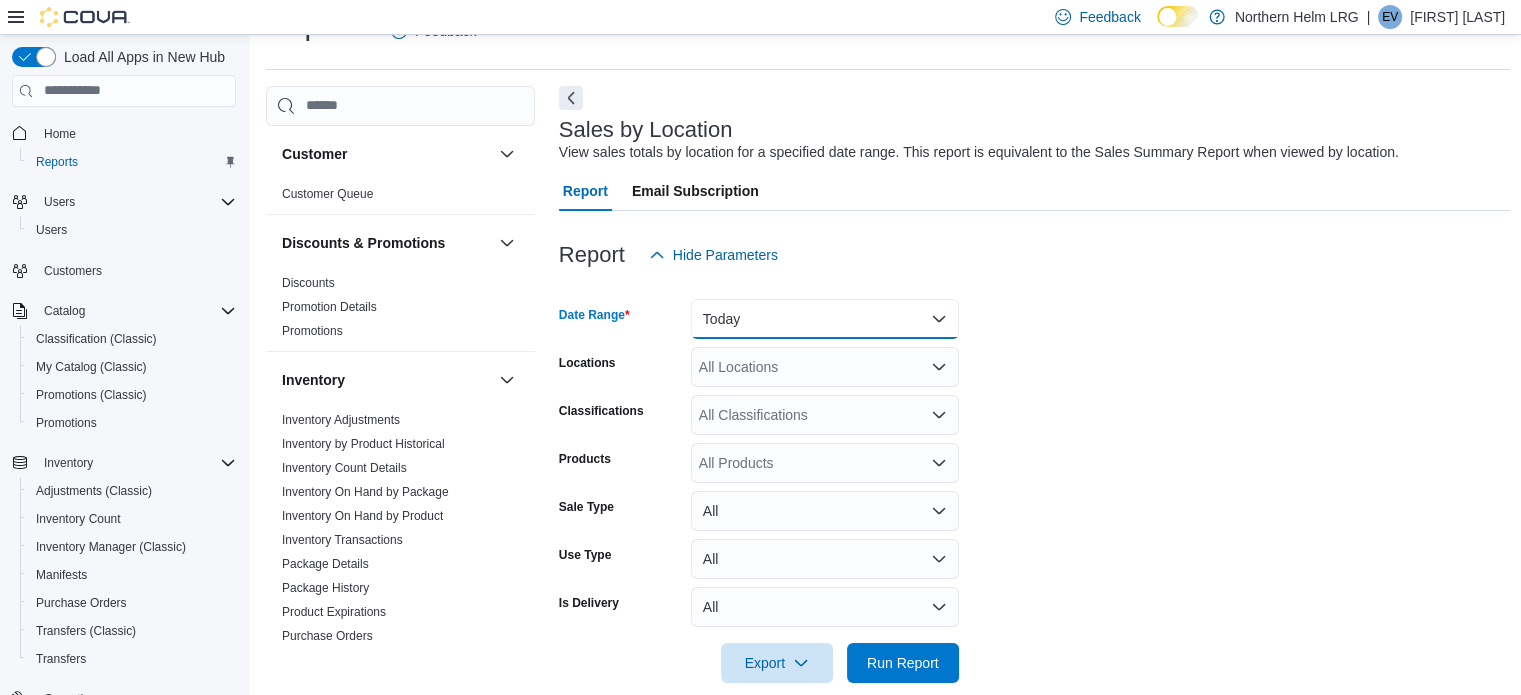 click on "Today" at bounding box center (825, 319) 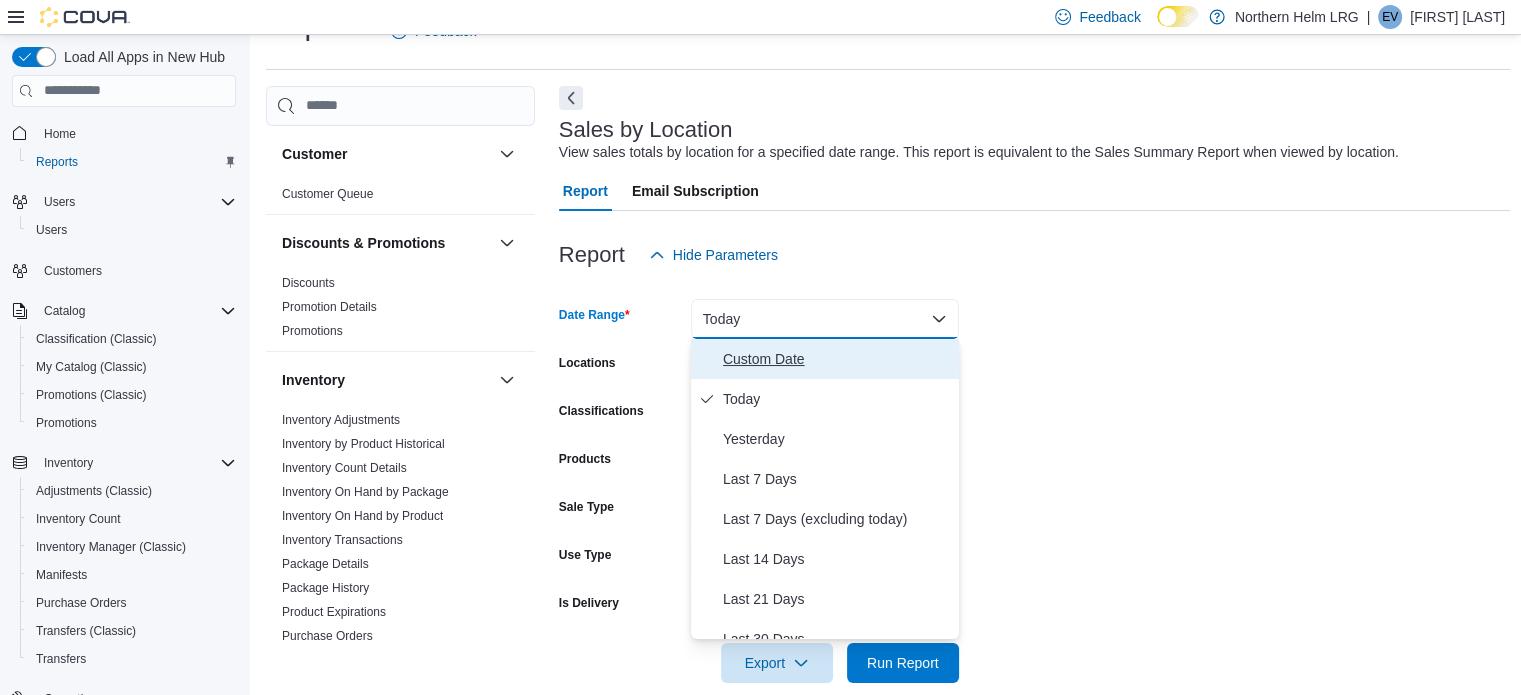 click on "Custom Date" at bounding box center (837, 359) 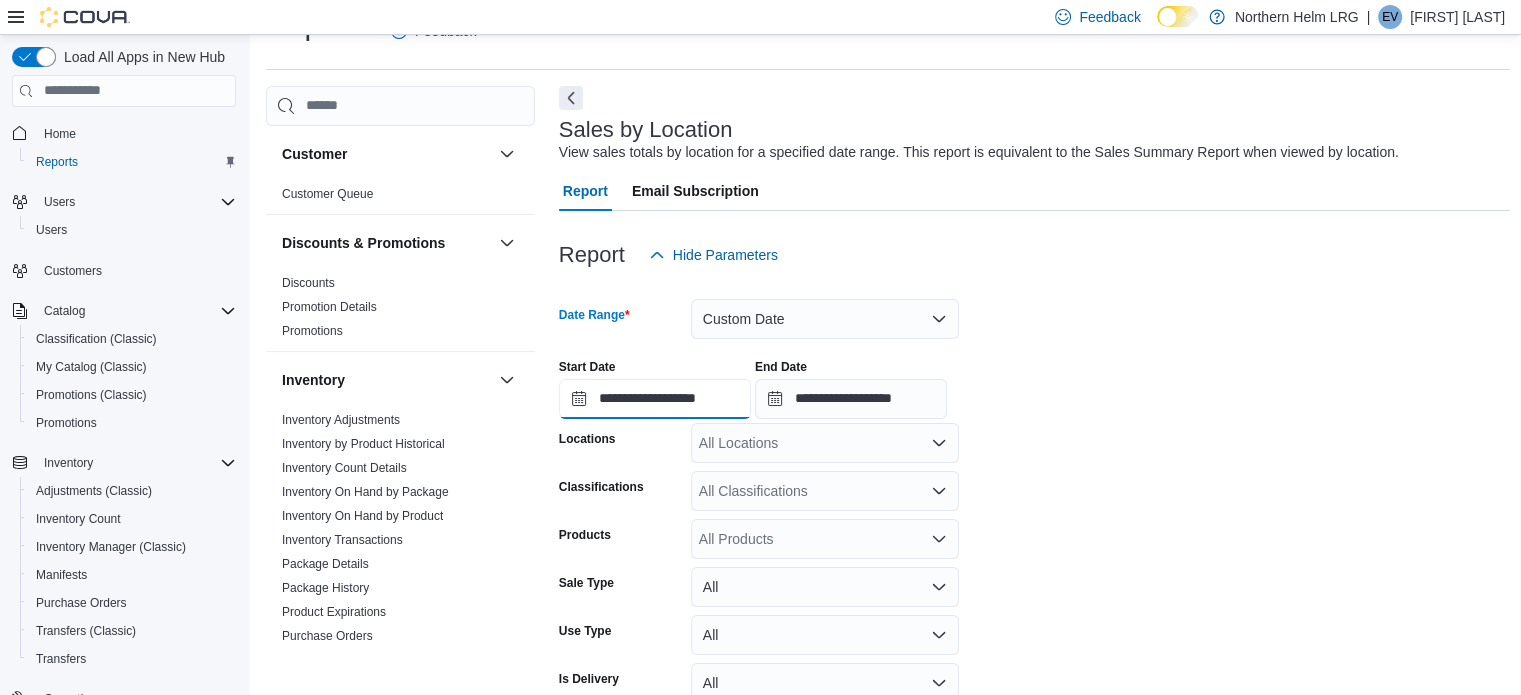 click on "**********" at bounding box center [655, 399] 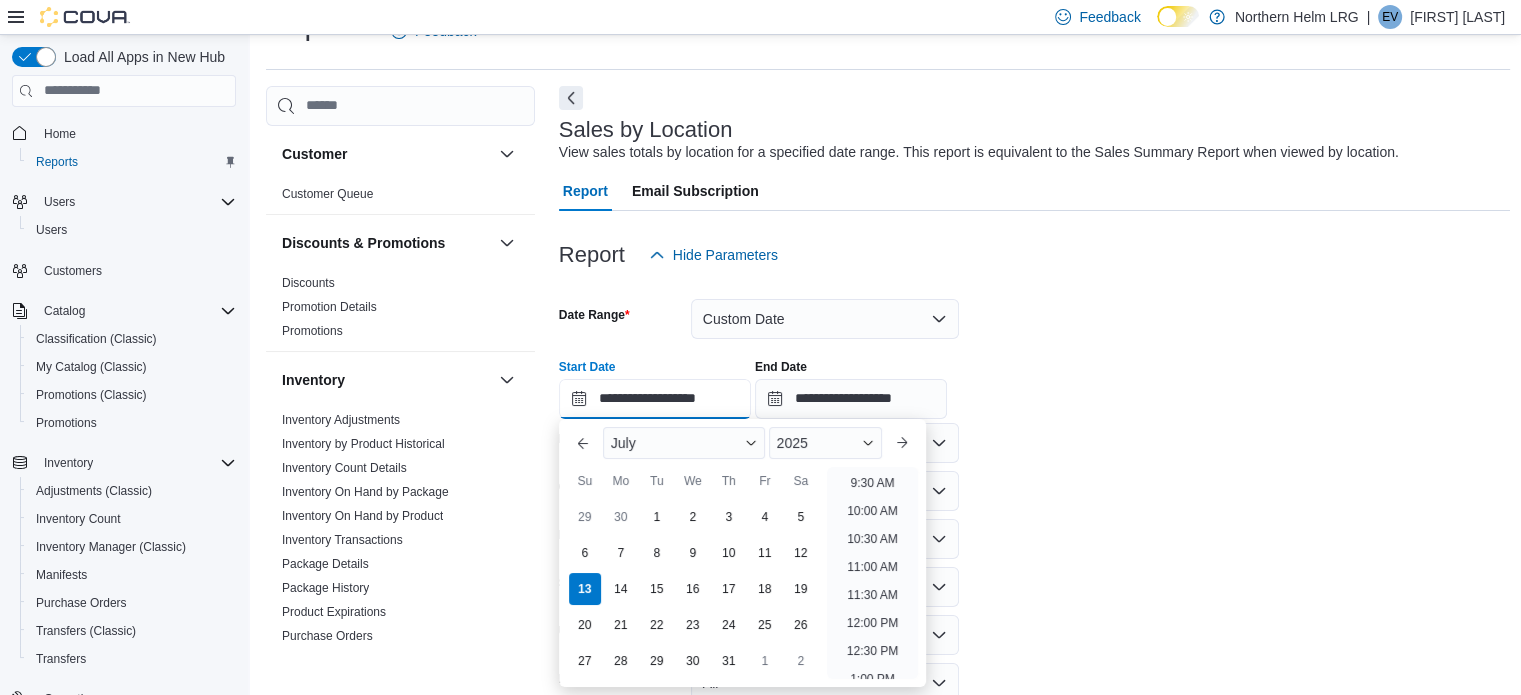 scroll, scrollTop: 562, scrollLeft: 0, axis: vertical 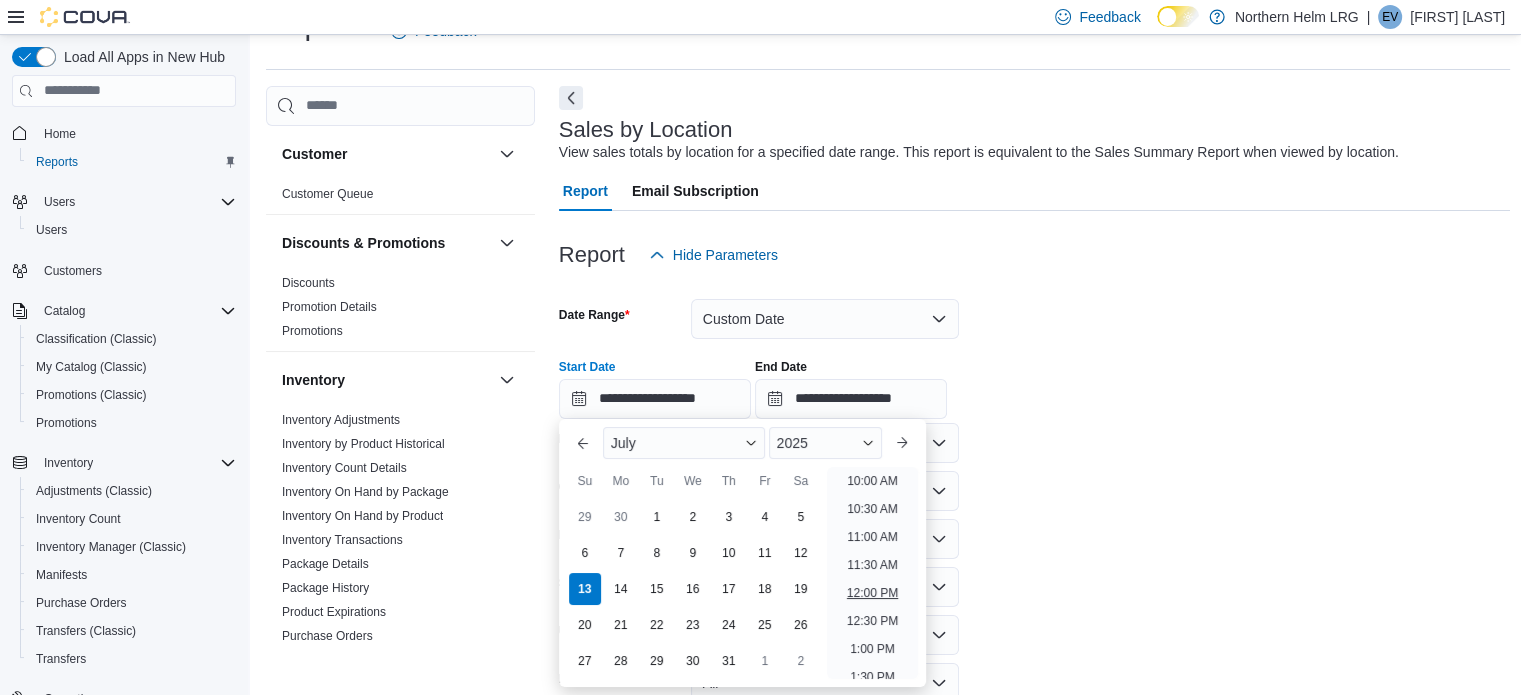 click on "12:00 PM" at bounding box center [872, 593] 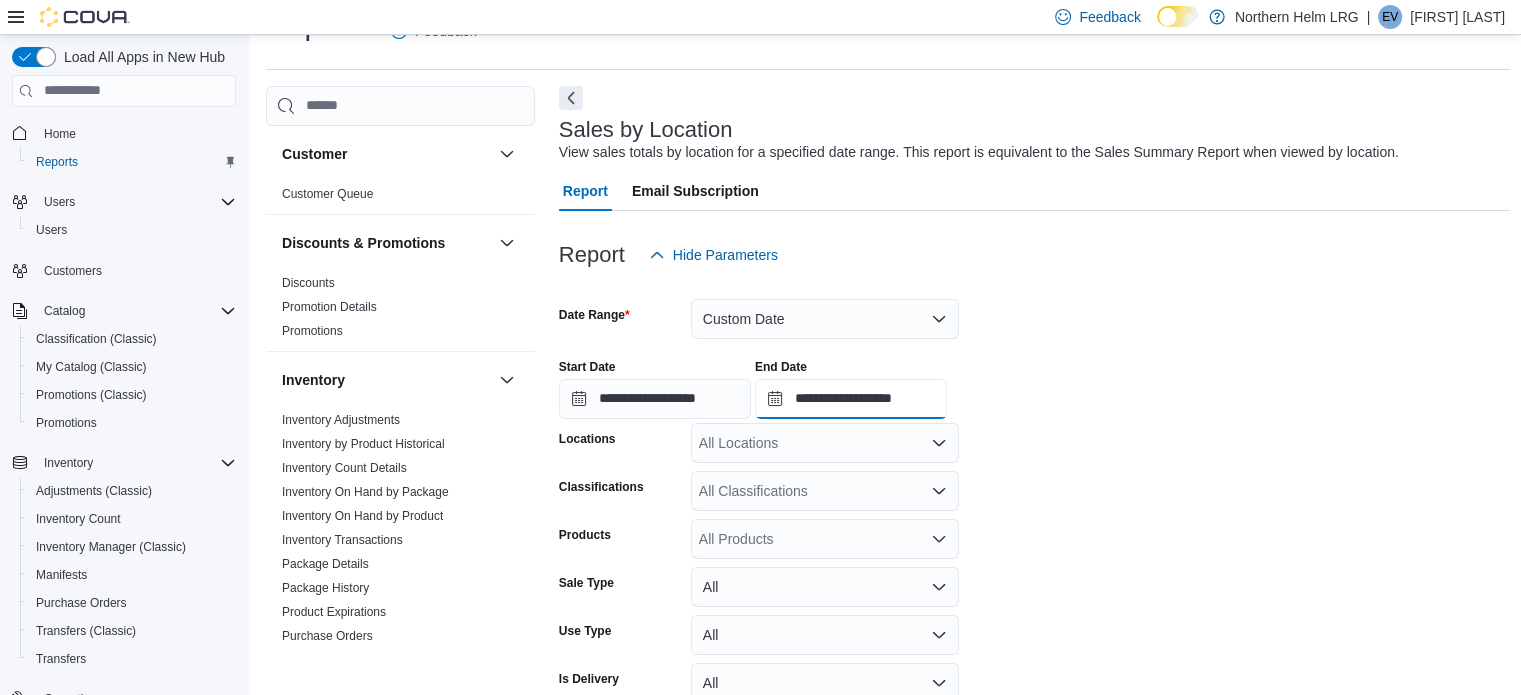 click on "**********" at bounding box center (851, 399) 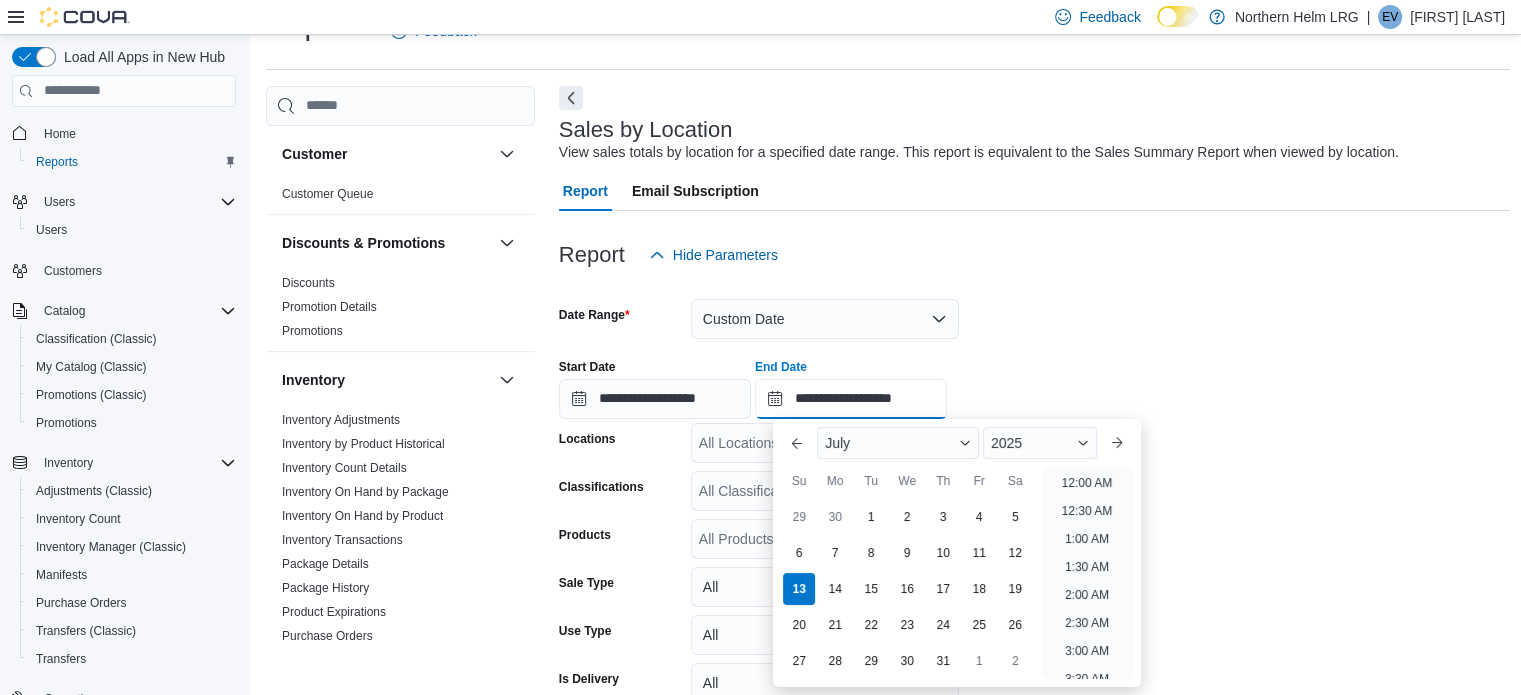 scroll, scrollTop: 1136, scrollLeft: 0, axis: vertical 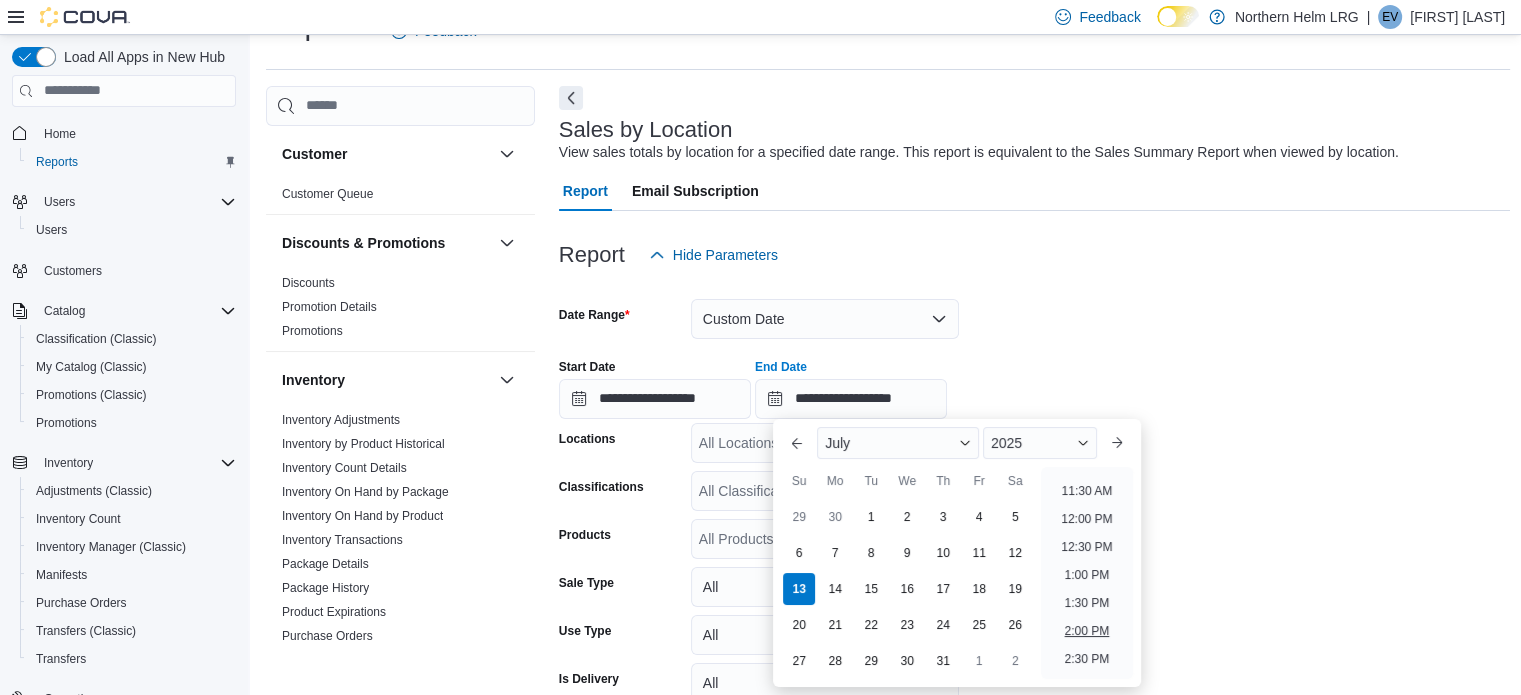 click on "2:00 PM" at bounding box center (1087, 631) 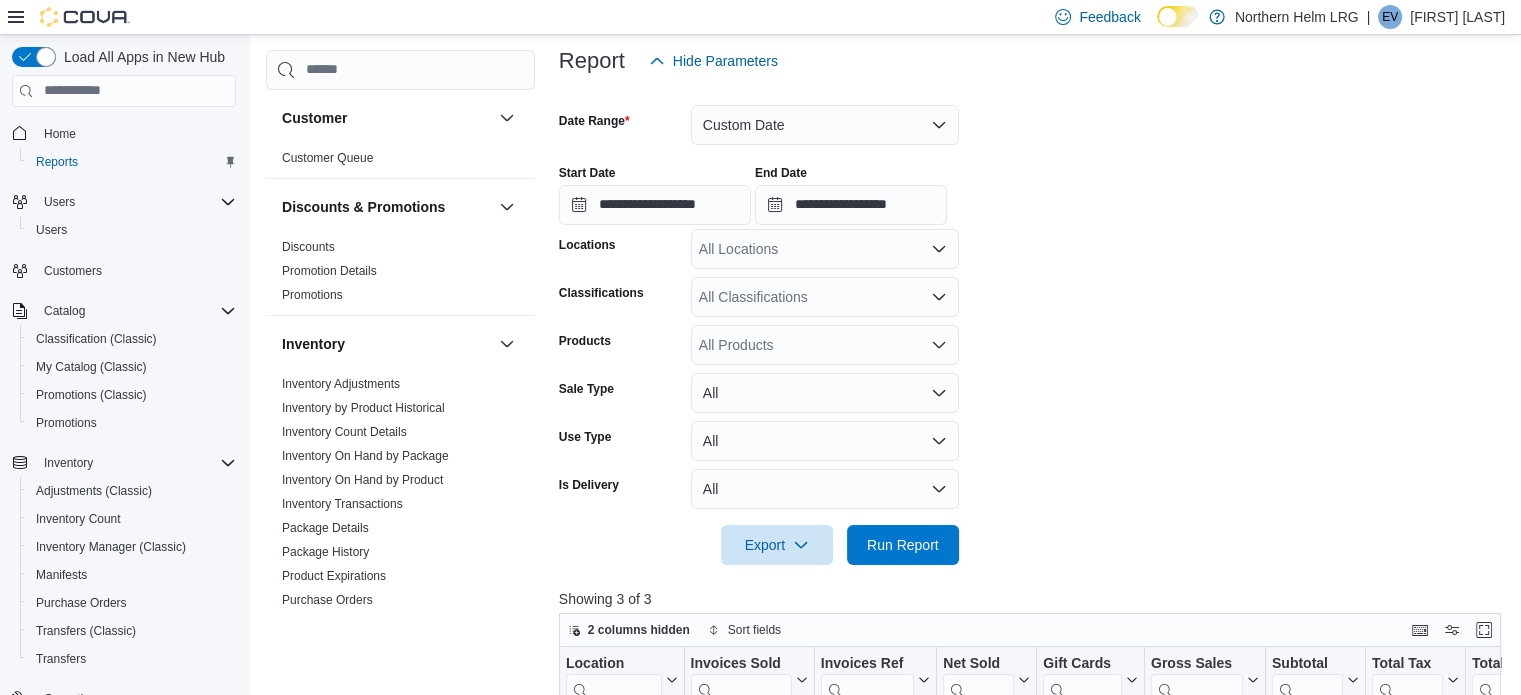 scroll, scrollTop: 246, scrollLeft: 0, axis: vertical 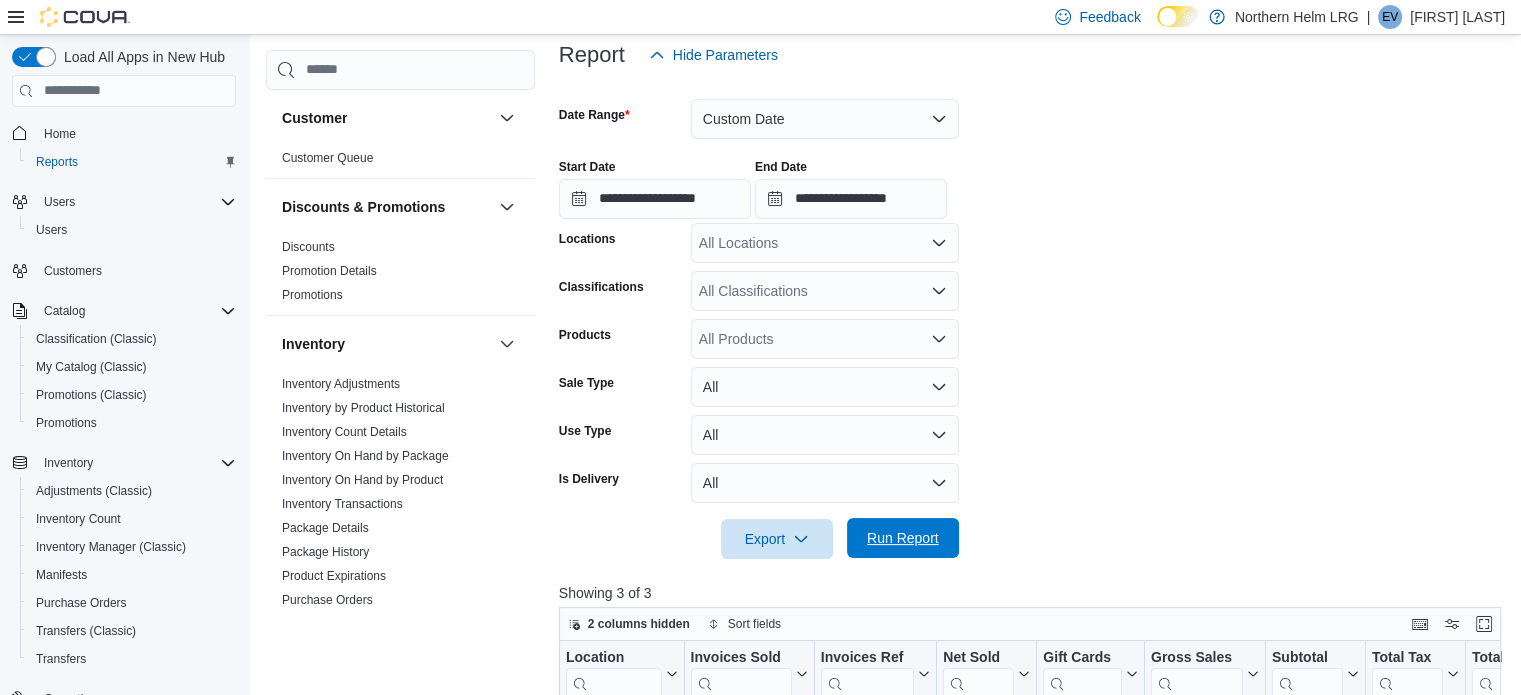 click on "Run Report" at bounding box center [903, 538] 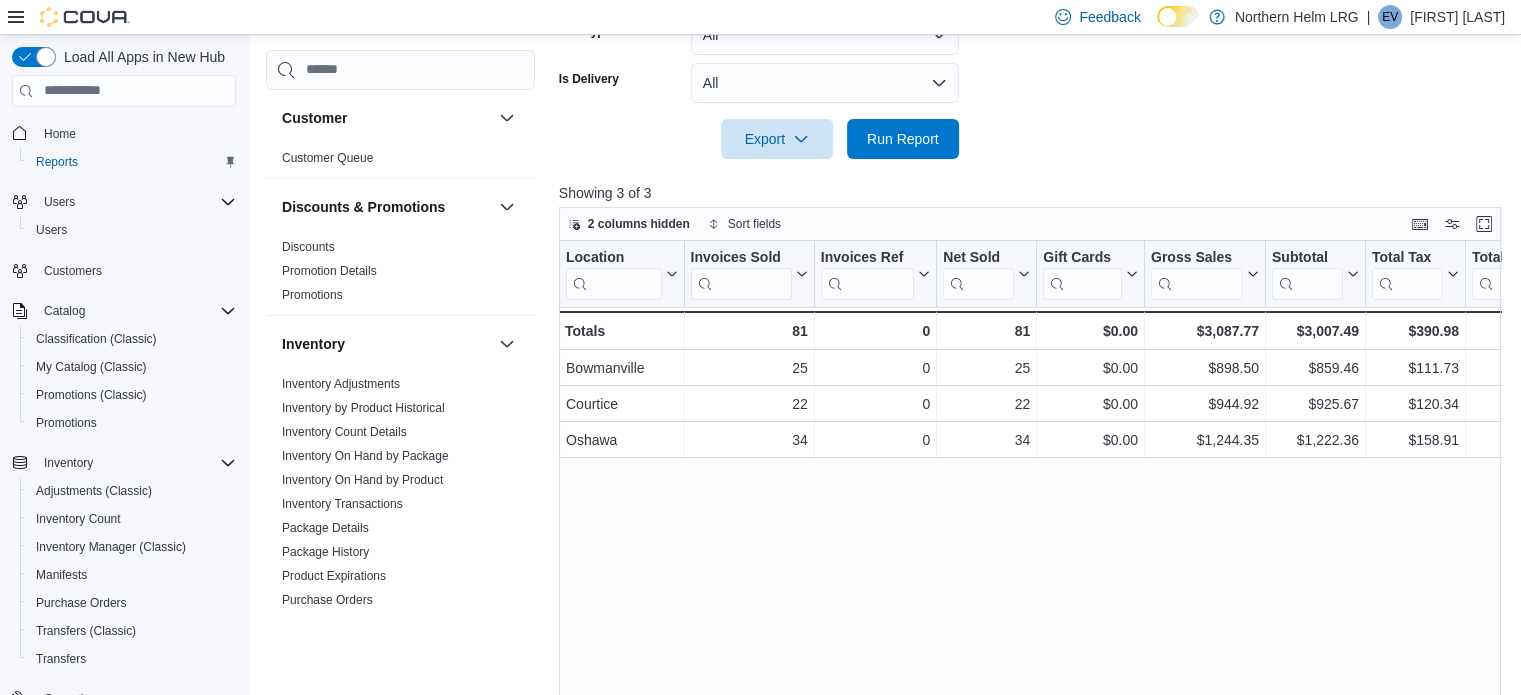 scroll, scrollTop: 729, scrollLeft: 0, axis: vertical 